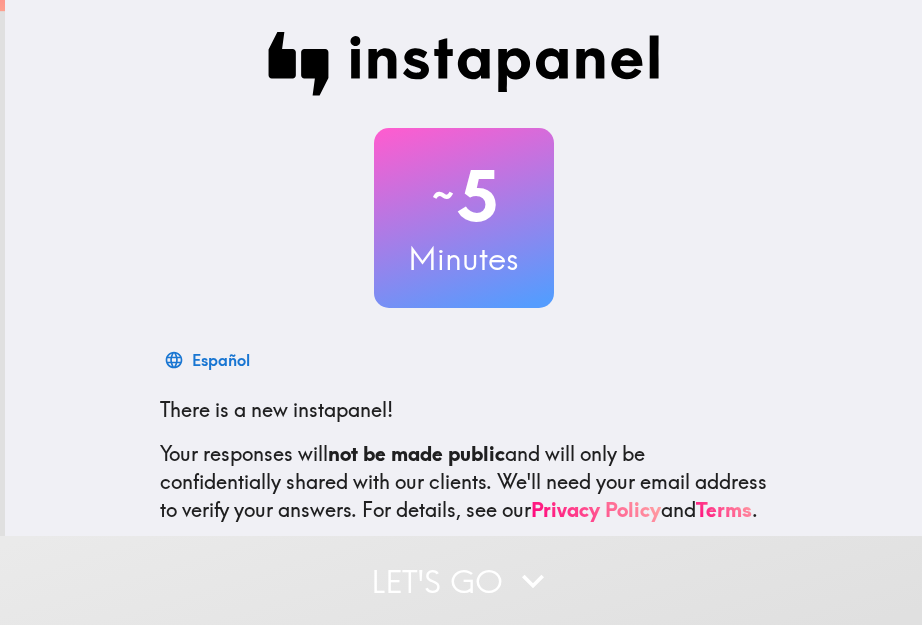 scroll, scrollTop: 0, scrollLeft: 0, axis: both 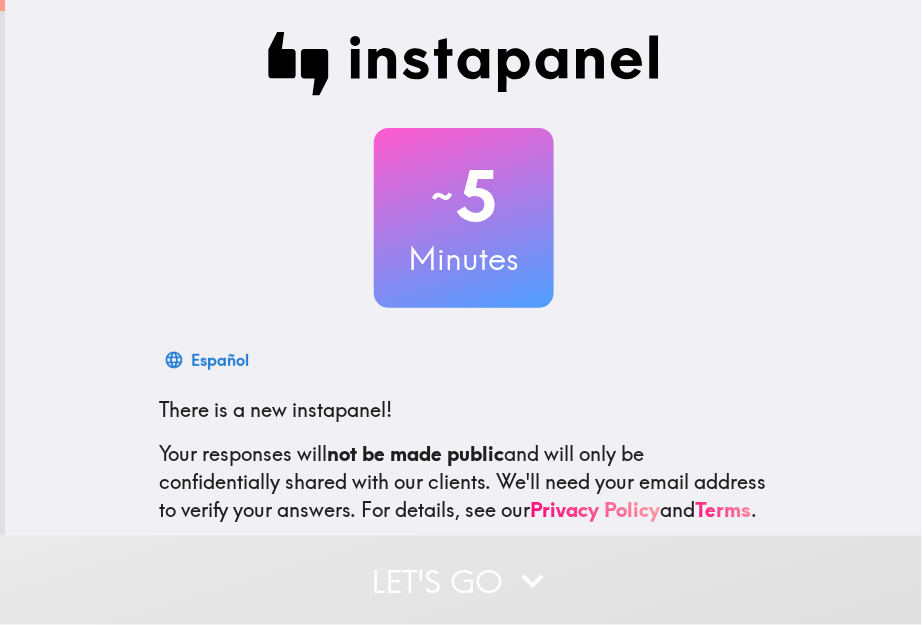 click on "Español There is a new instapanel!     Your responses will  not be made public  and will only be confidentially shared with our clients.   We'll need your email address to verify your answers.   For details, see our  Privacy Policy  and  Terms .   This invite is exclusively for you, please do not share it.   Complete it soon because spots are limited.   To learn more about Instapanel, check out  [DOMAIN_NAME] . For questions or help, email us at  [EMAIL_ADDRESS][DOMAIN_NAME] ." at bounding box center [464, 518] 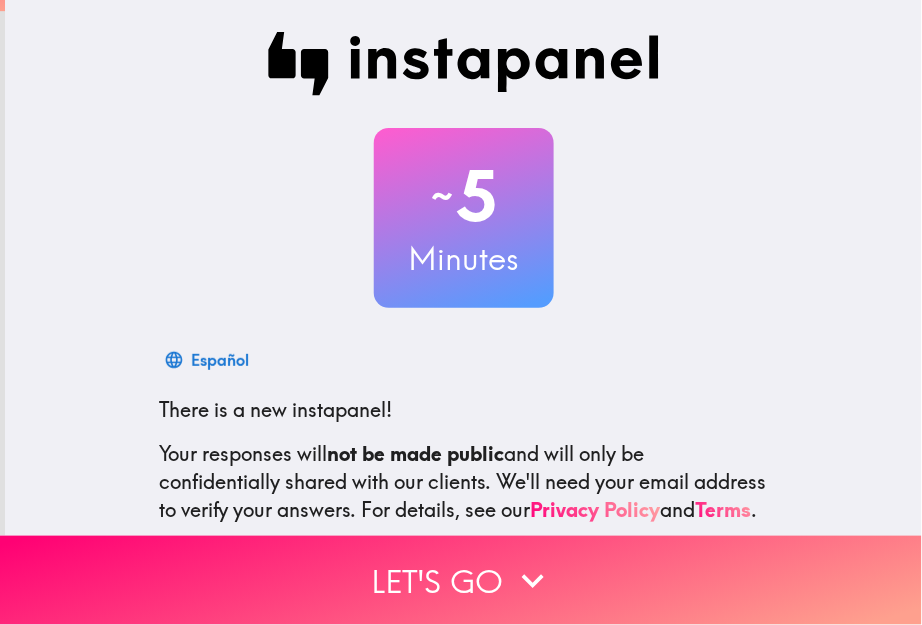 scroll, scrollTop: 212, scrollLeft: 0, axis: vertical 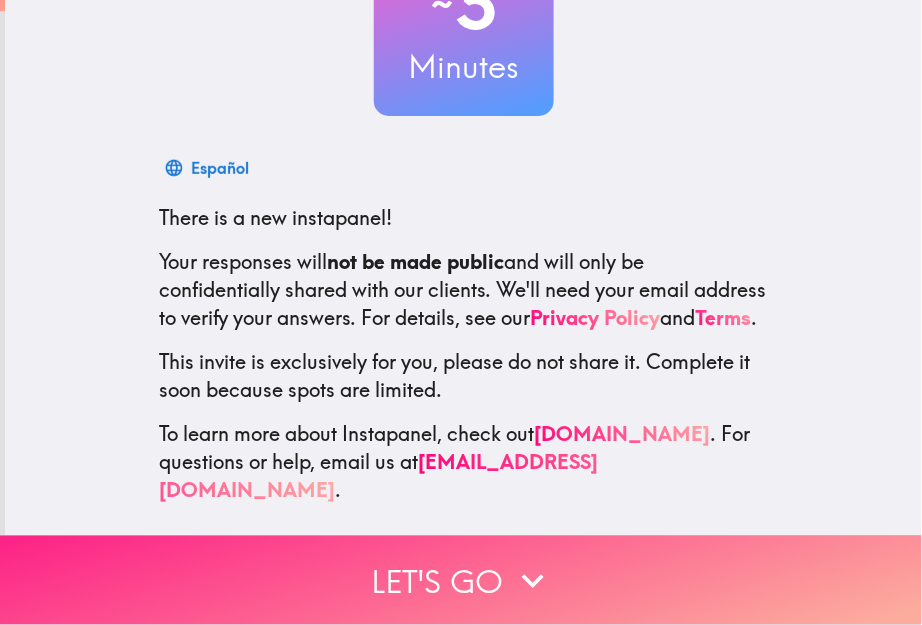click on "Let's go" at bounding box center (461, 580) 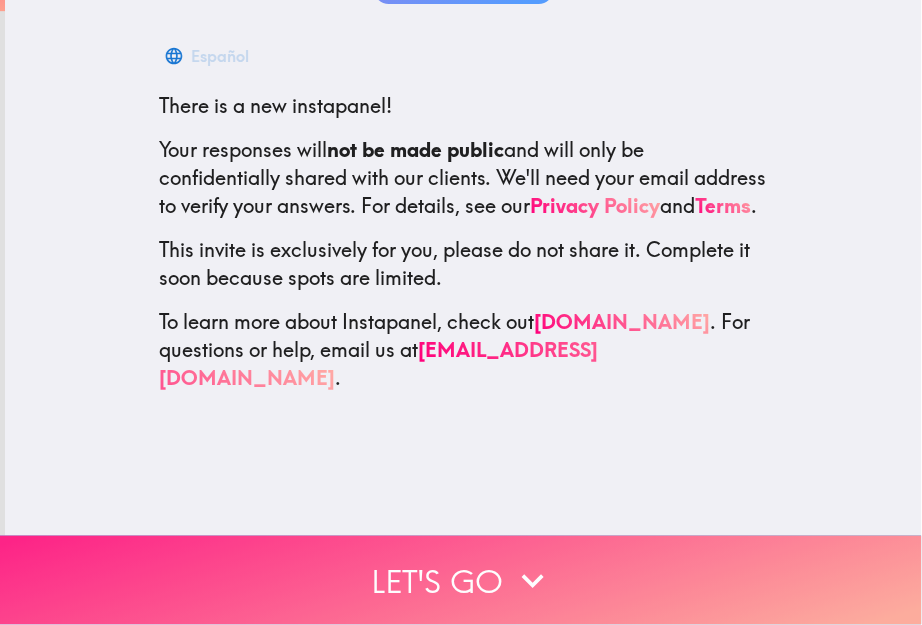 scroll, scrollTop: 0, scrollLeft: 0, axis: both 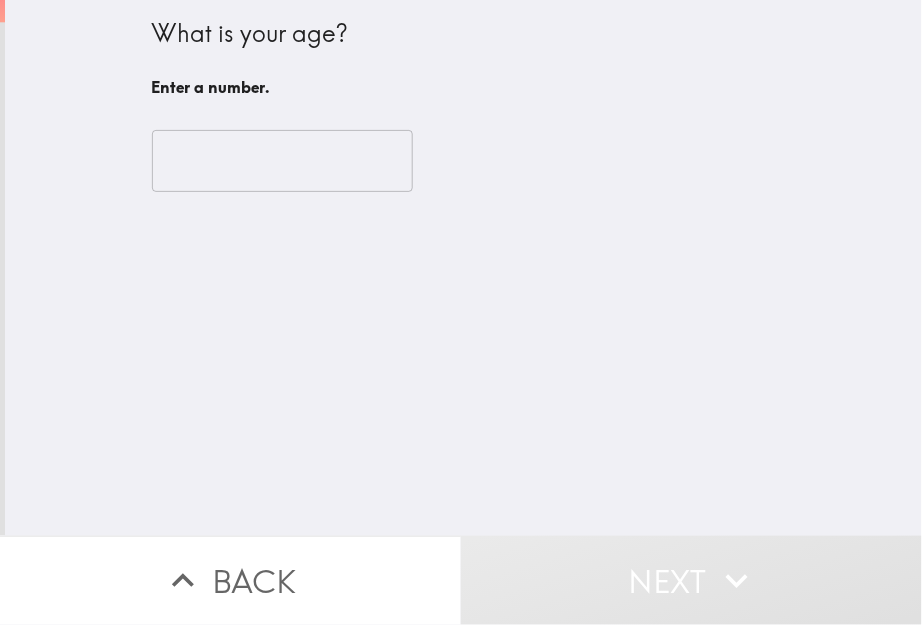 click on "​" at bounding box center [464, 161] 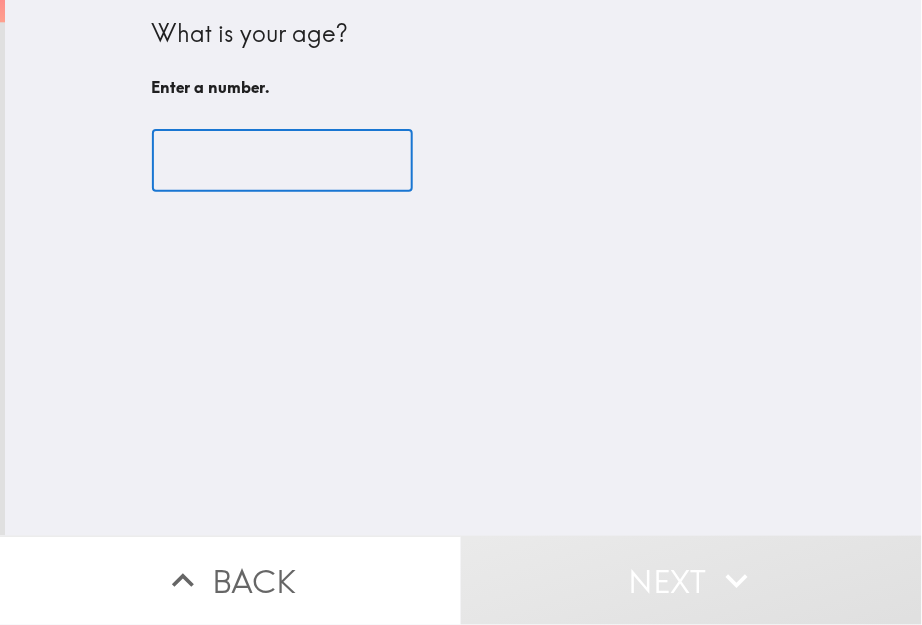 click at bounding box center [282, 161] 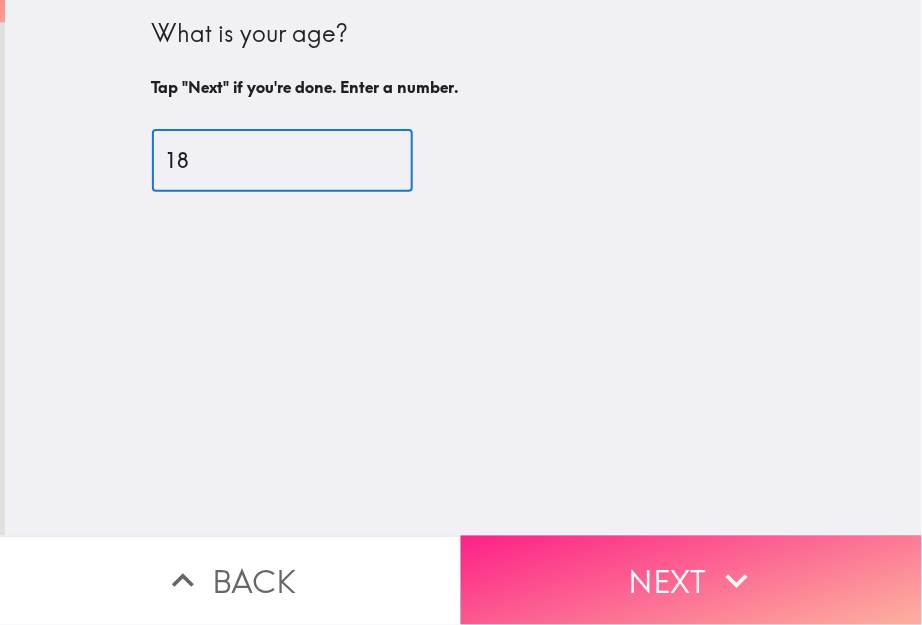 type on "18" 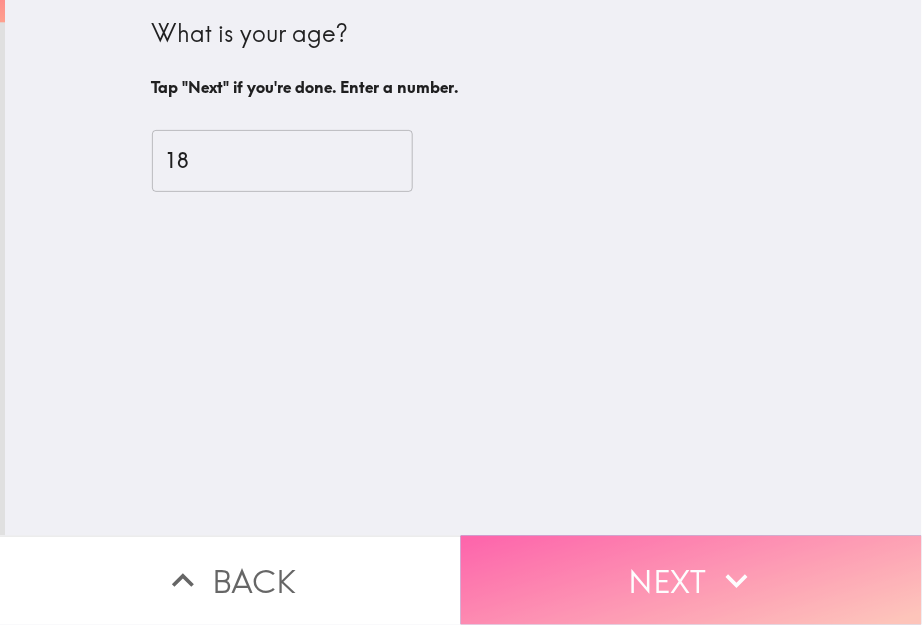 click on "Next" at bounding box center [691, 580] 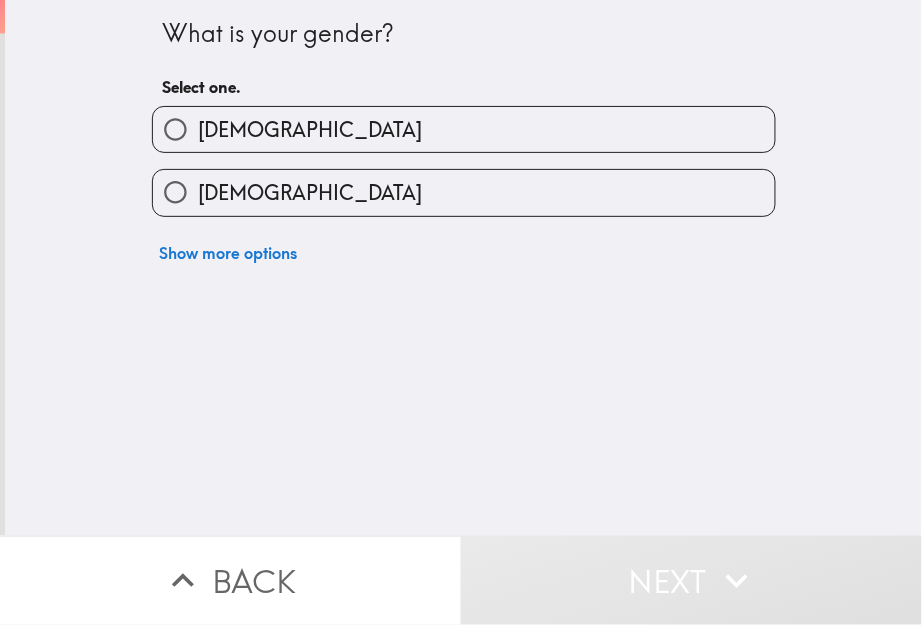 click on "[DEMOGRAPHIC_DATA]" at bounding box center [464, 129] 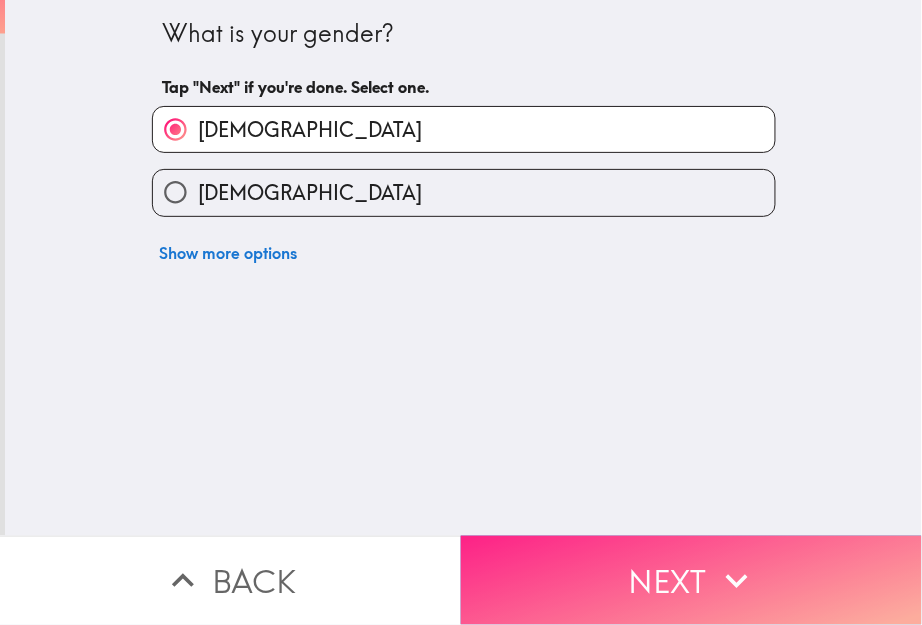 click 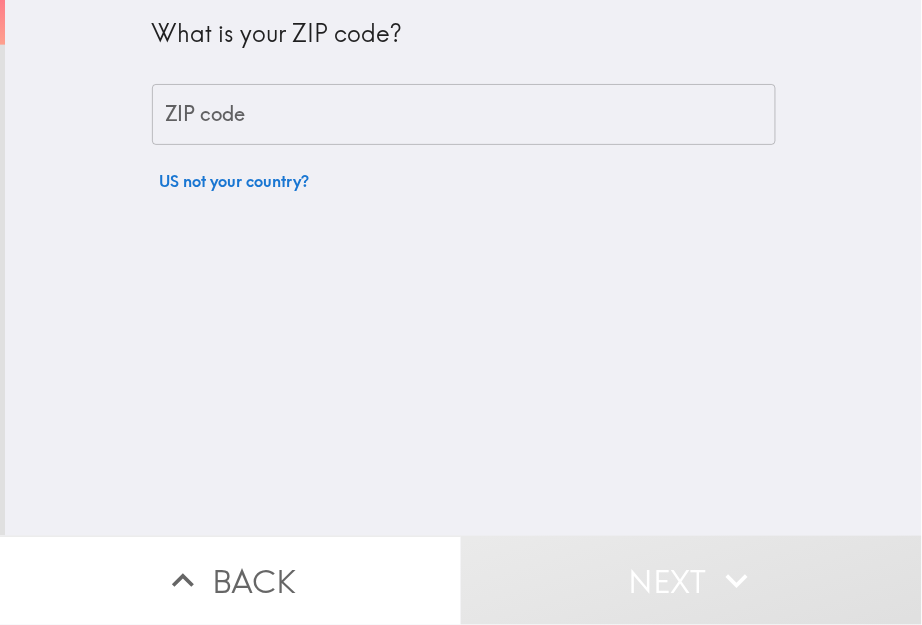 click on "What is your ZIP code? ZIP code ZIP code US not your country?" at bounding box center (463, 268) 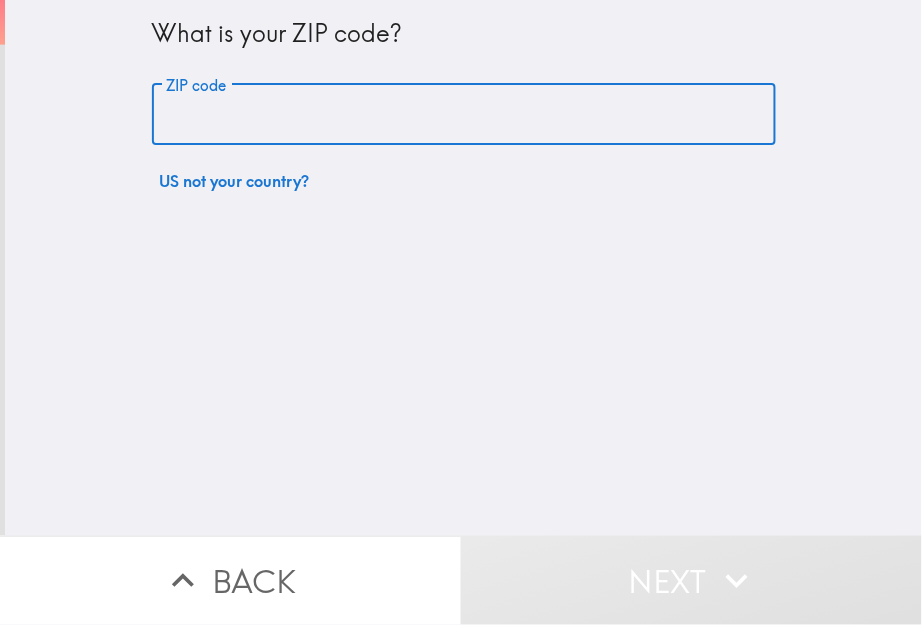 type on "32222" 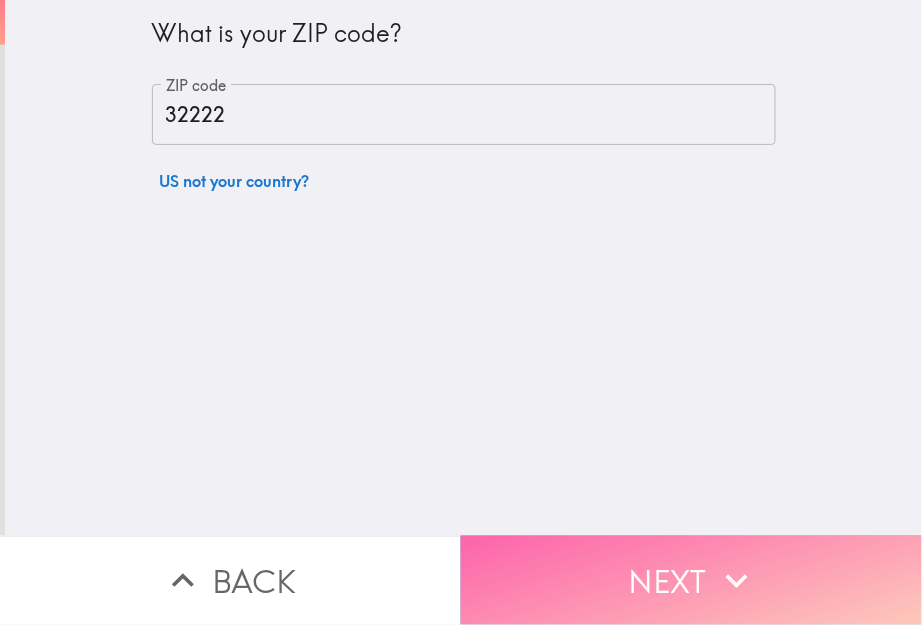 click on "Next" at bounding box center [691, 580] 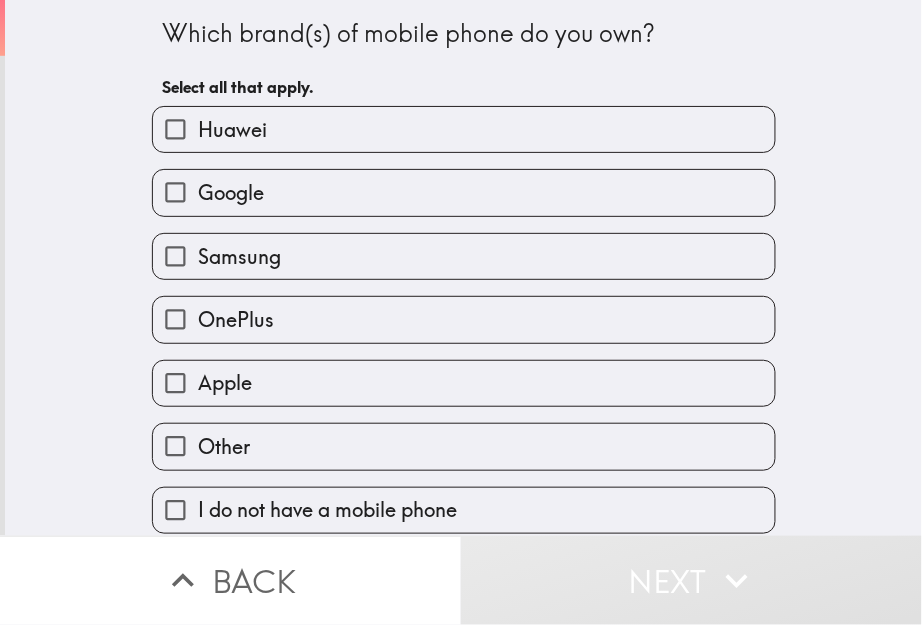 click on "Samsung" at bounding box center (464, 256) 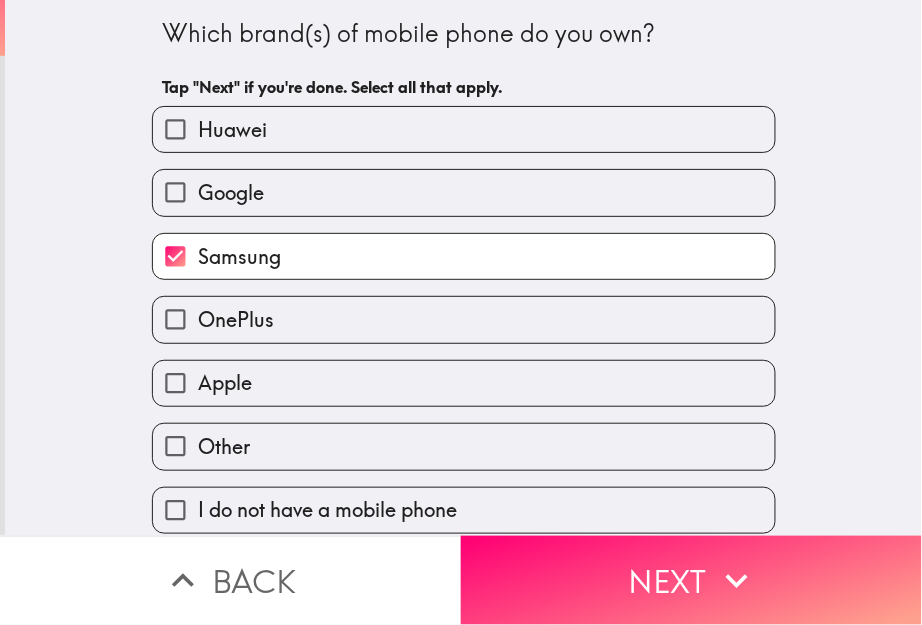 click on "Google" at bounding box center [464, 192] 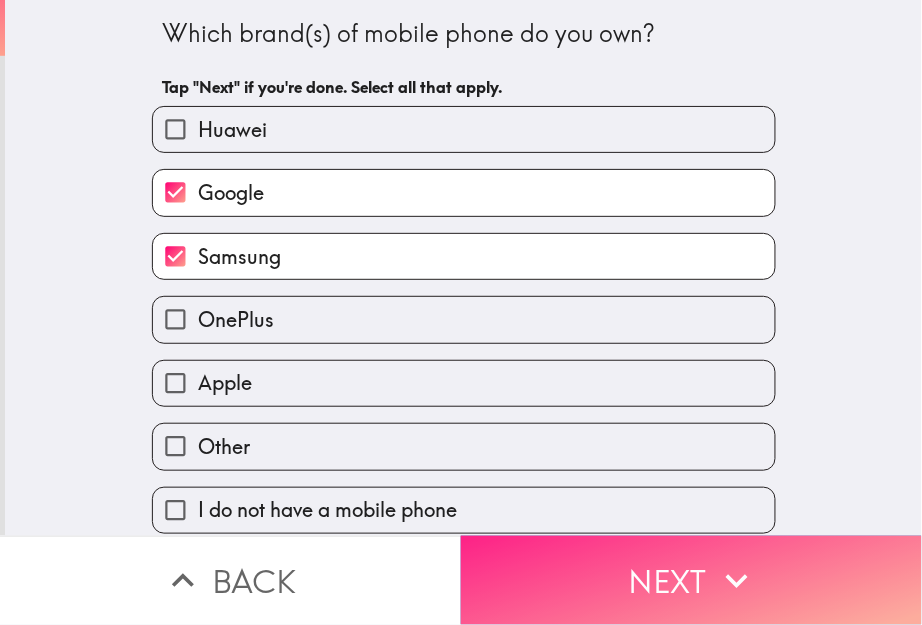click on "Next" at bounding box center [691, 580] 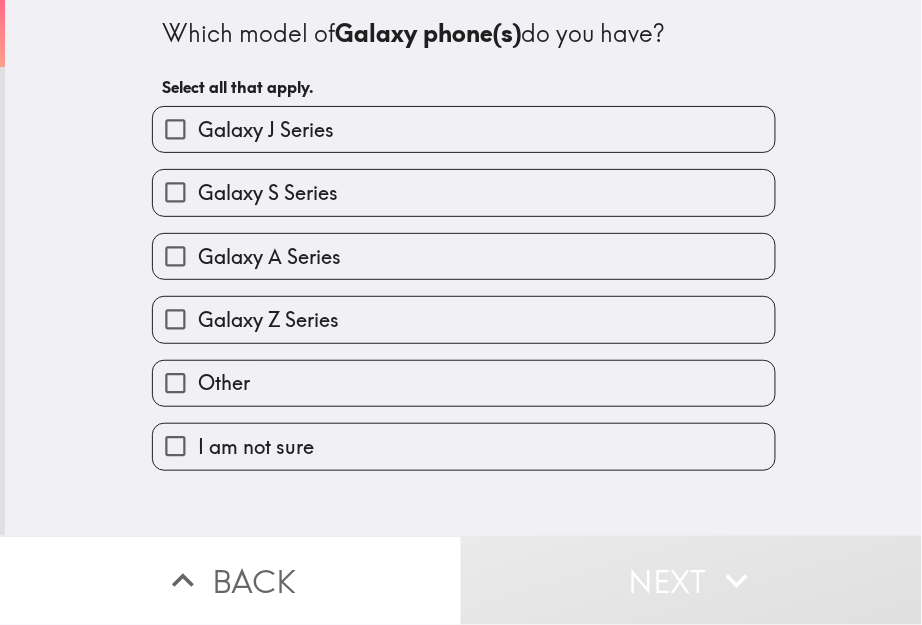 click on "Galaxy A Series" at bounding box center [456, 248] 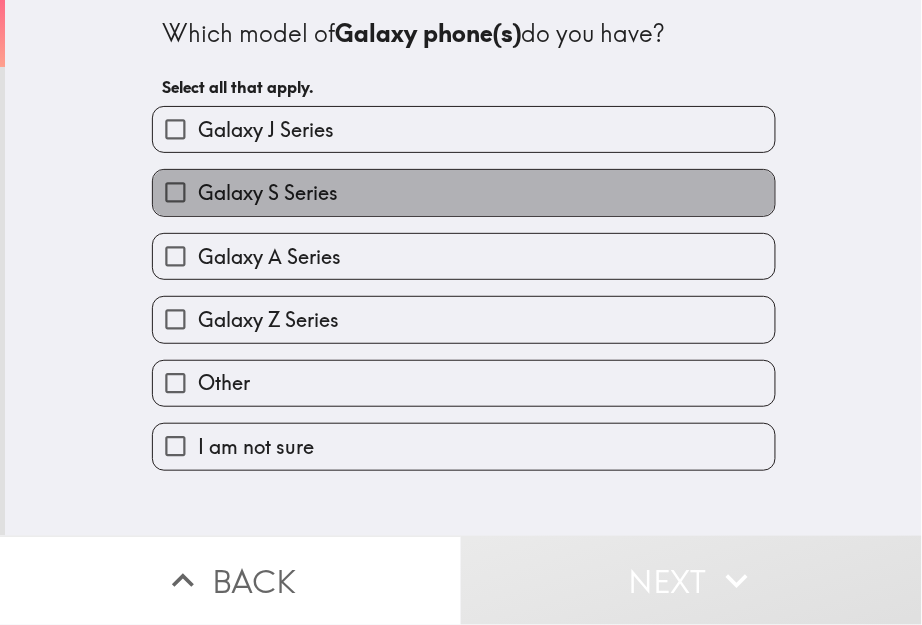 click on "Galaxy S Series" at bounding box center (464, 192) 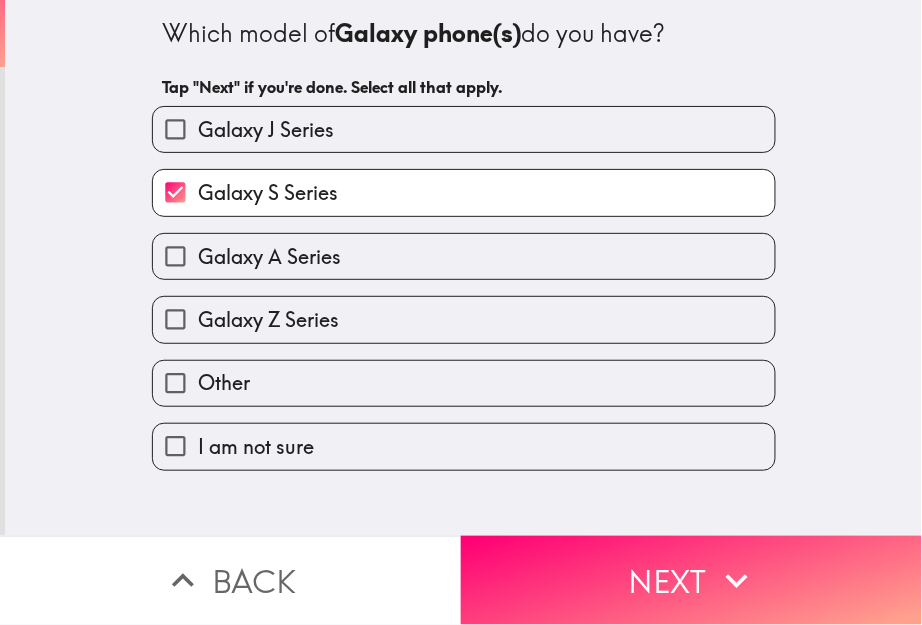 drag, startPoint x: 306, startPoint y: 125, endPoint x: 318, endPoint y: 130, distance: 13 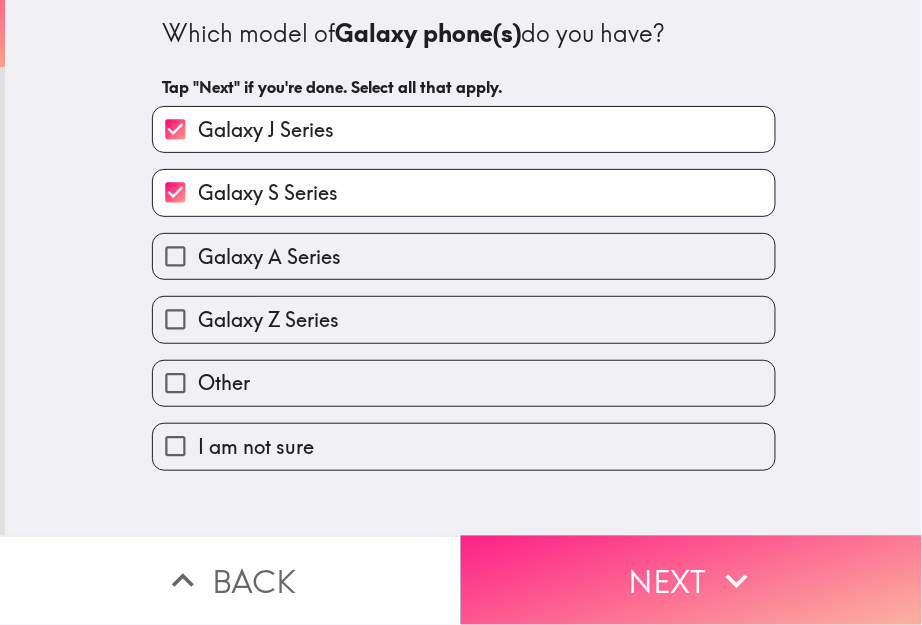 click on "Next" at bounding box center (691, 580) 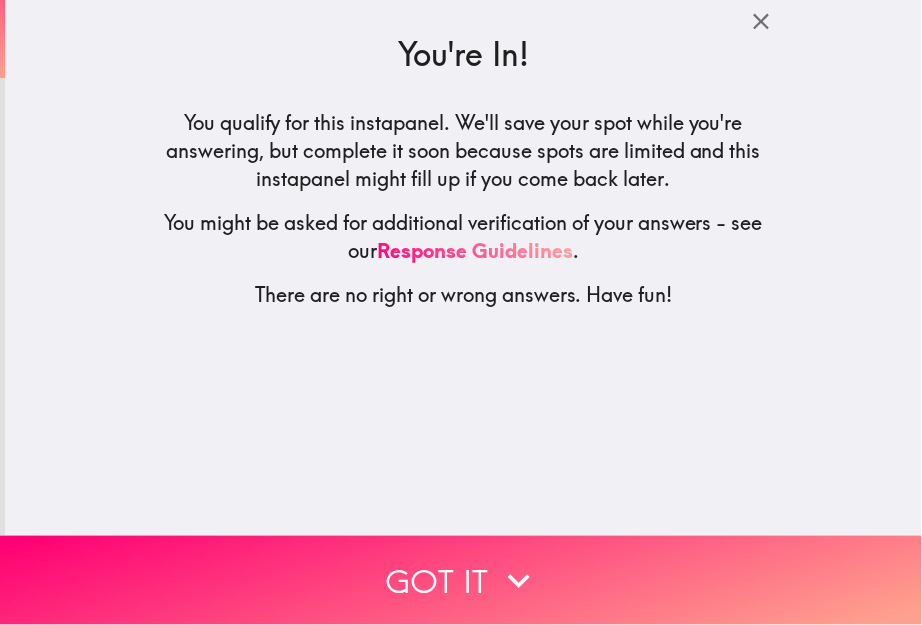 click on "You're In! You qualify for this instapanel.   We'll save your spot while you're answering, but complete it soon because spots are limited and this instapanel might fill up if you come back later. You might be asked for additional verification of your answers - see our  Response Guidelines . There are no right or wrong answers. Have fun!" at bounding box center (463, 268) 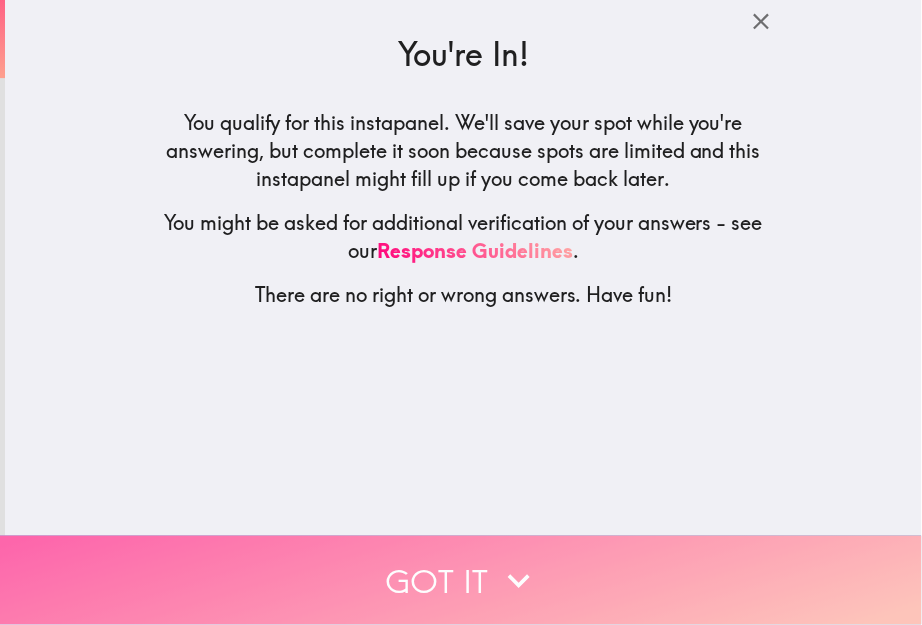 click on "Got it" at bounding box center (461, 580) 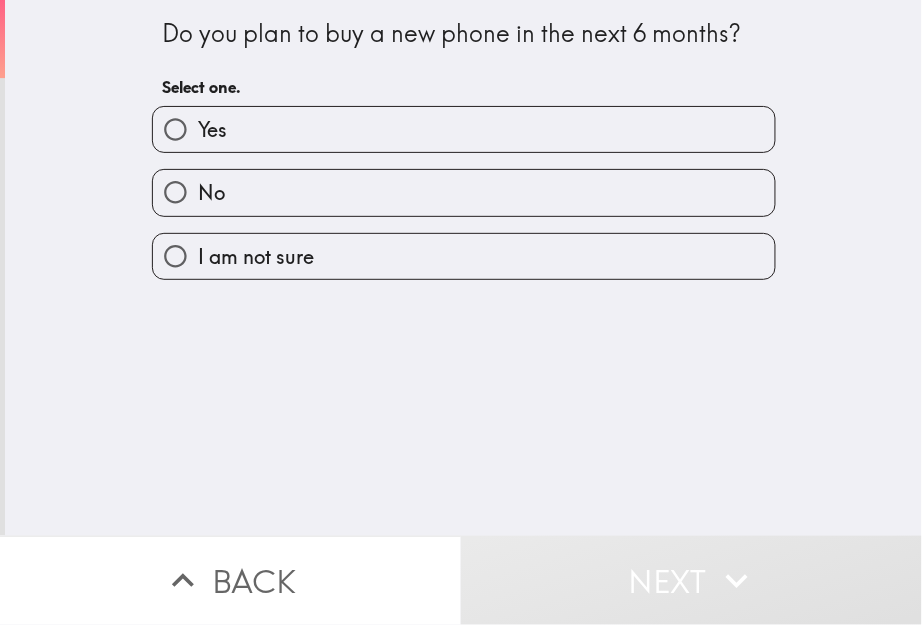 drag, startPoint x: 172, startPoint y: 360, endPoint x: 472, endPoint y: 293, distance: 307.39062 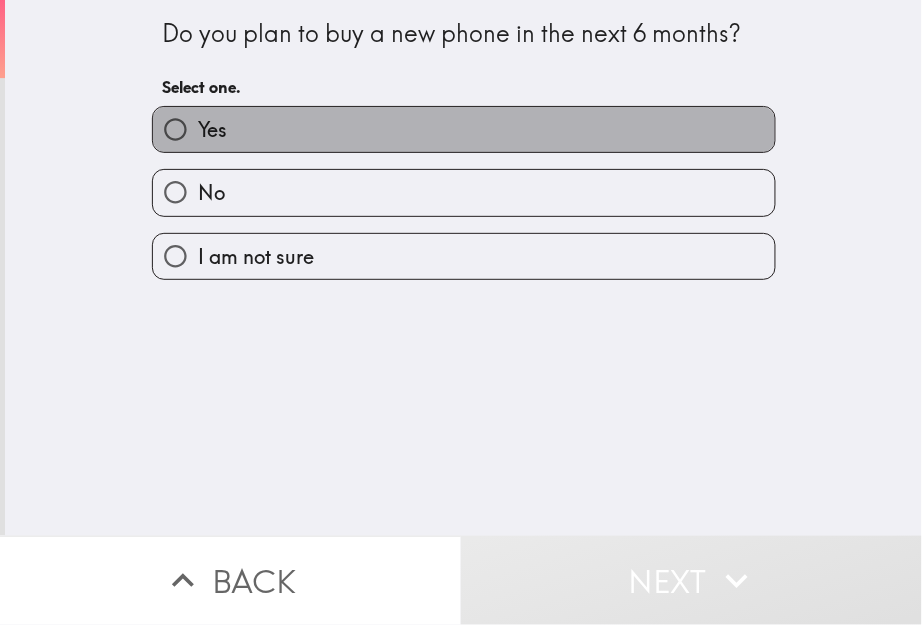 click on "Yes" at bounding box center [464, 129] 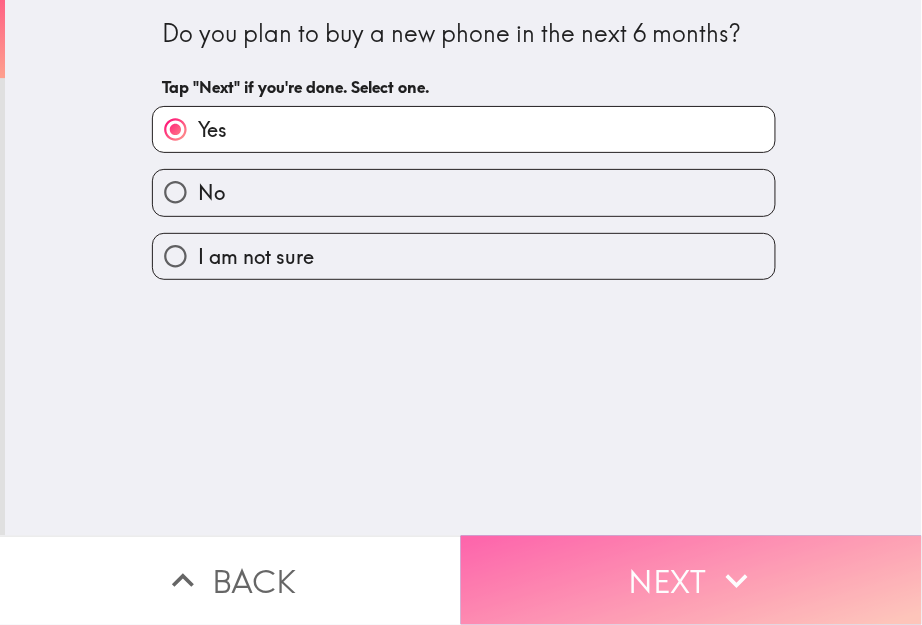 click on "Next" at bounding box center (691, 580) 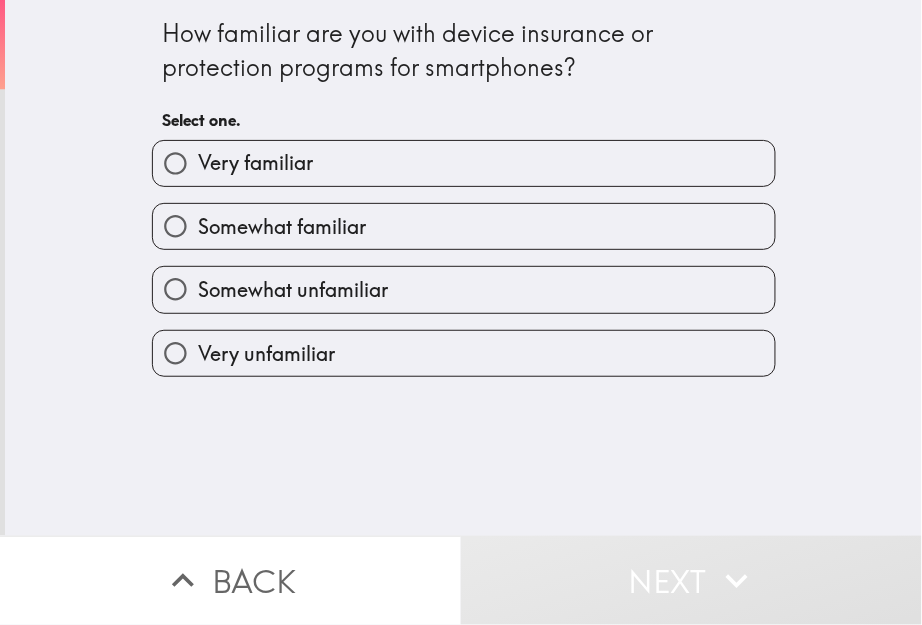 click on "Very familiar" at bounding box center (464, 163) 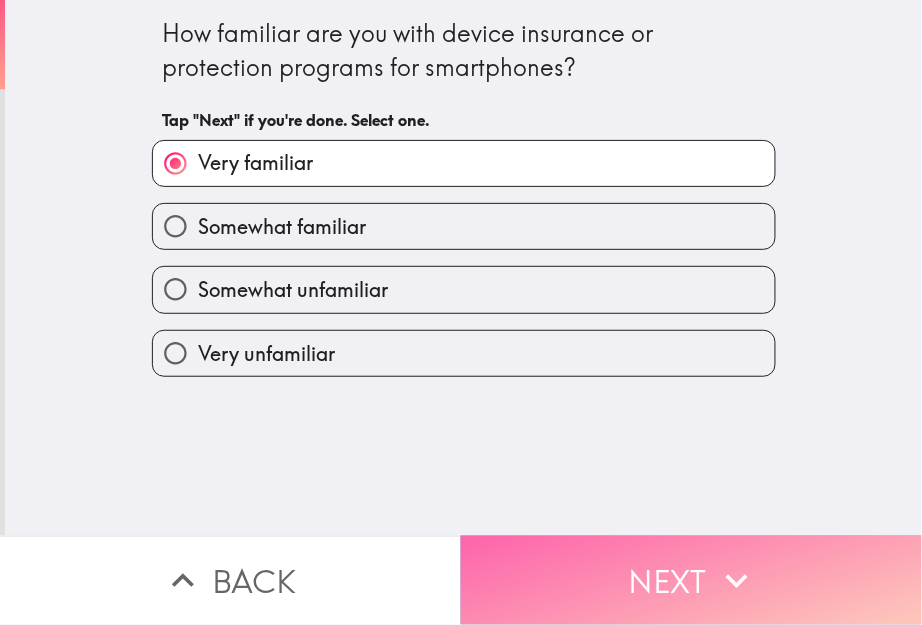 click on "Next" at bounding box center [691, 580] 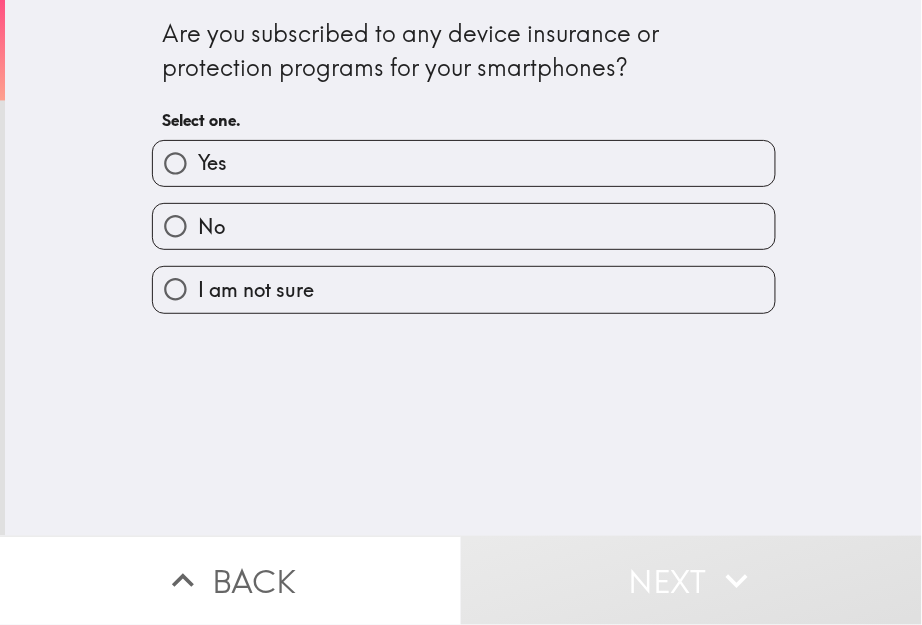 click on "No" at bounding box center [456, 218] 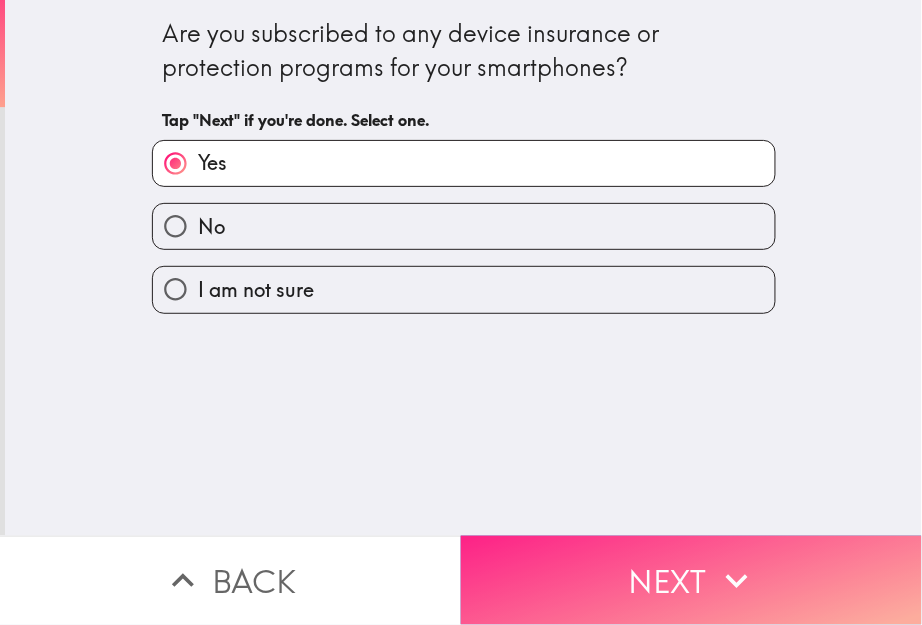 click on "Next" at bounding box center (691, 580) 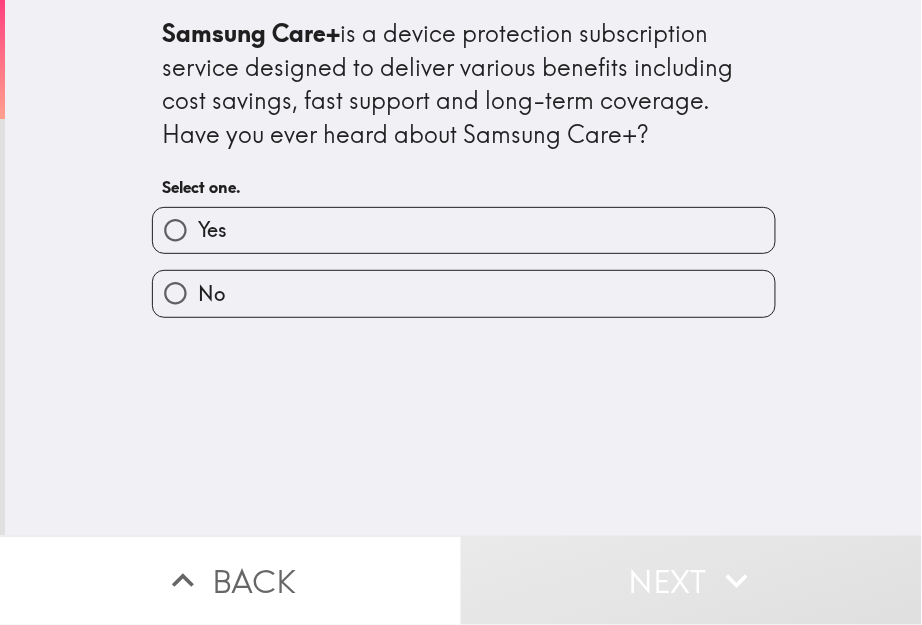 drag, startPoint x: 353, startPoint y: 421, endPoint x: 444, endPoint y: 388, distance: 96.79876 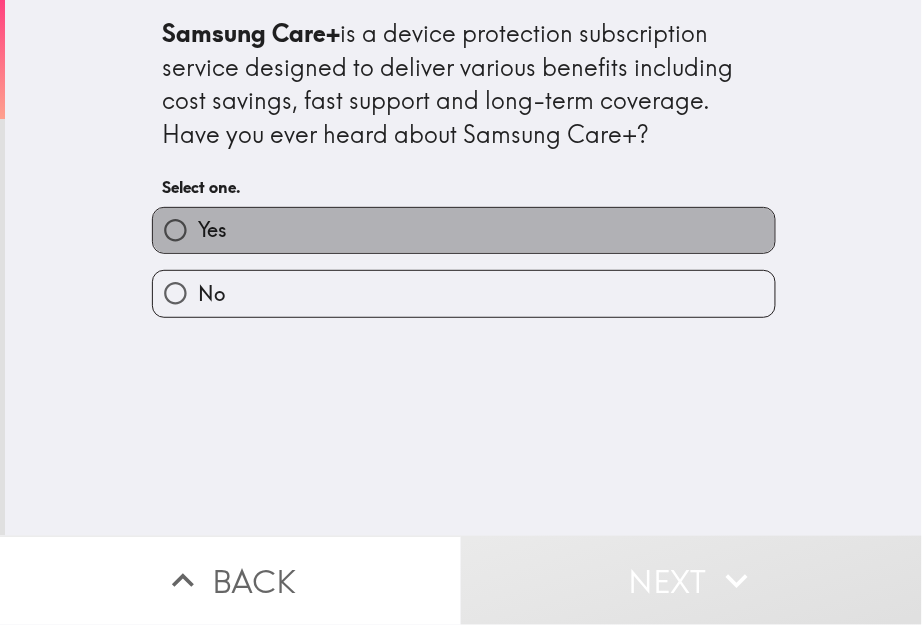 click on "Yes" at bounding box center (464, 230) 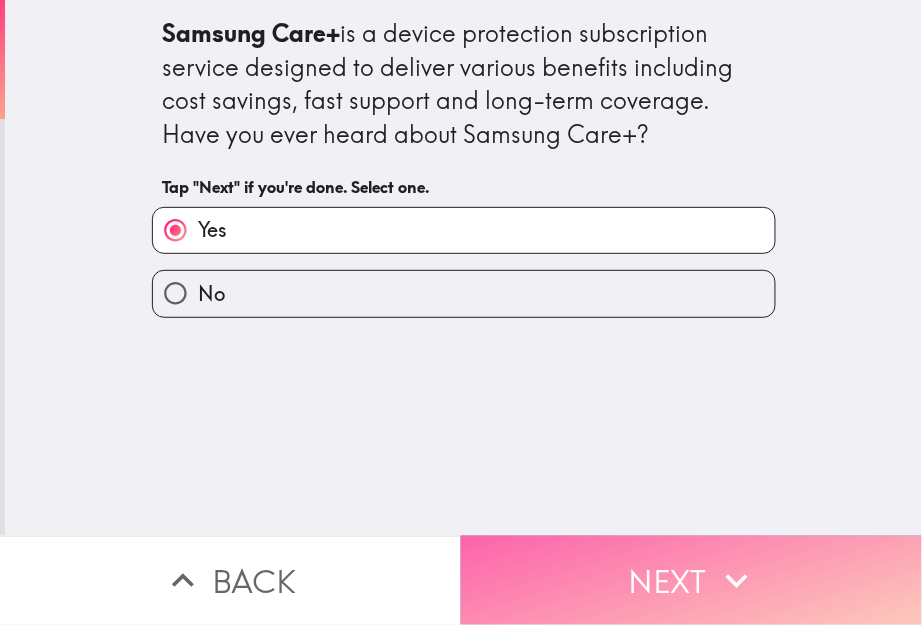 click on "Next" at bounding box center [691, 580] 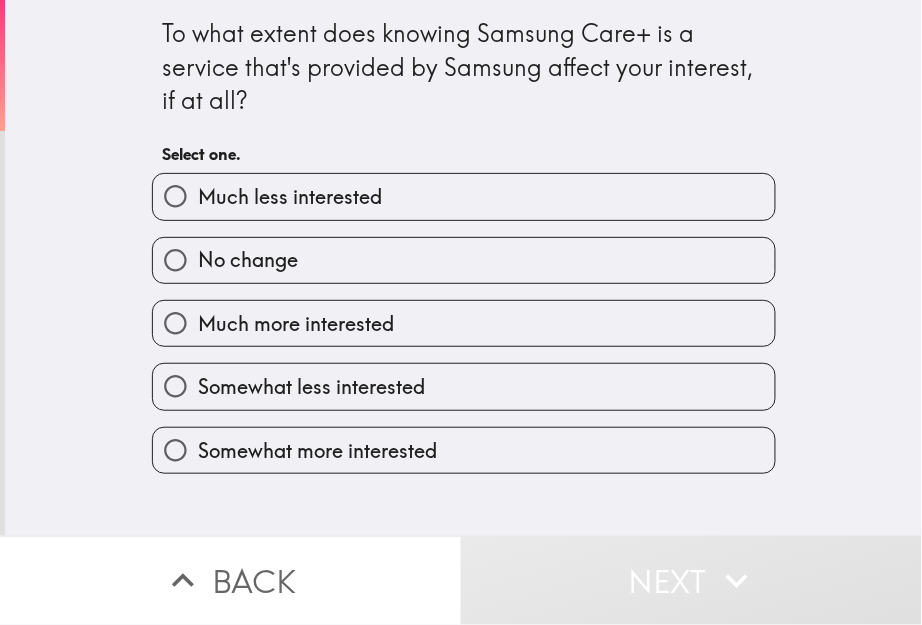 click on "Somewhat more interested" at bounding box center [317, 451] 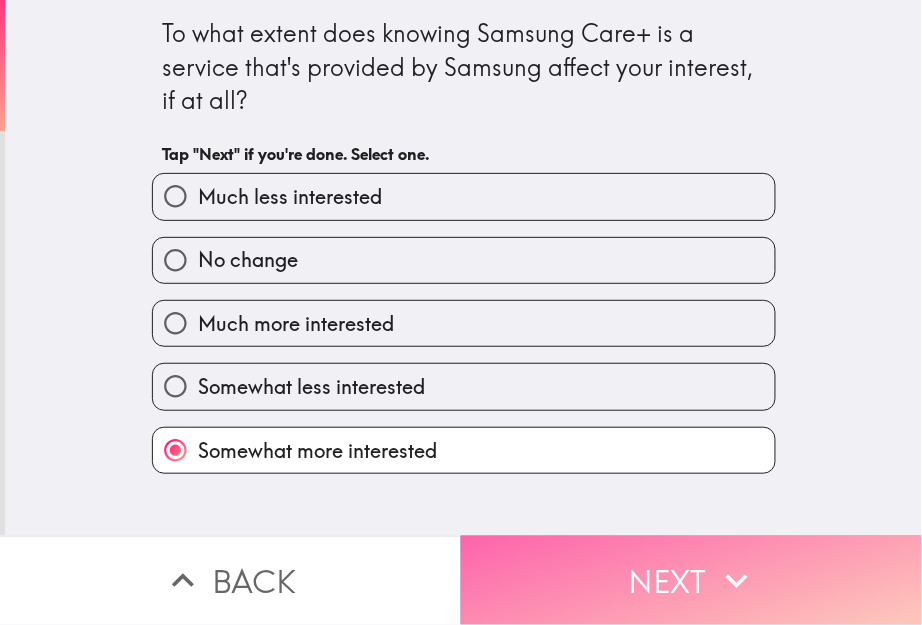 click on "Next" at bounding box center (691, 580) 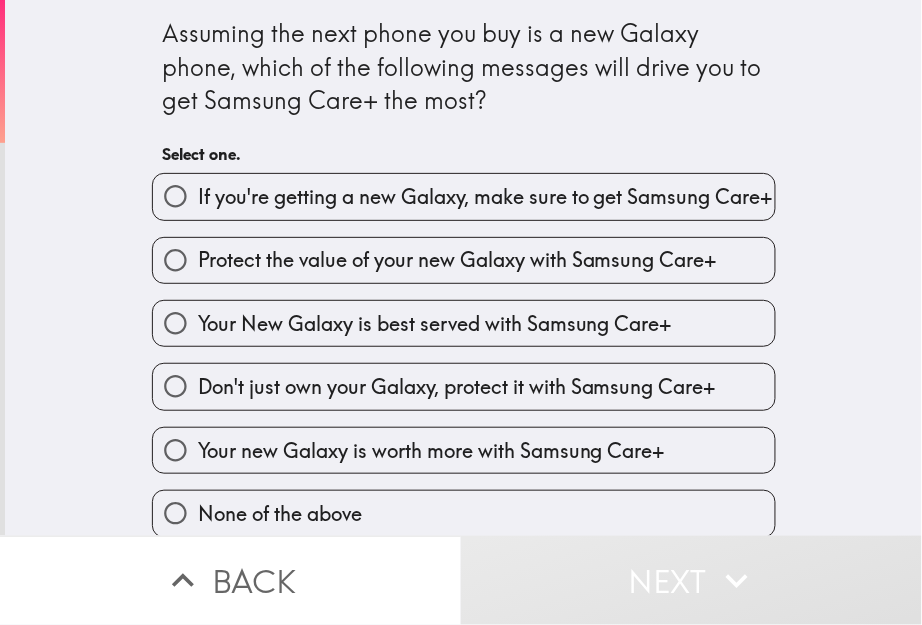 click on "Your new Galaxy is worth more with Samsung Care+" at bounding box center (456, 442) 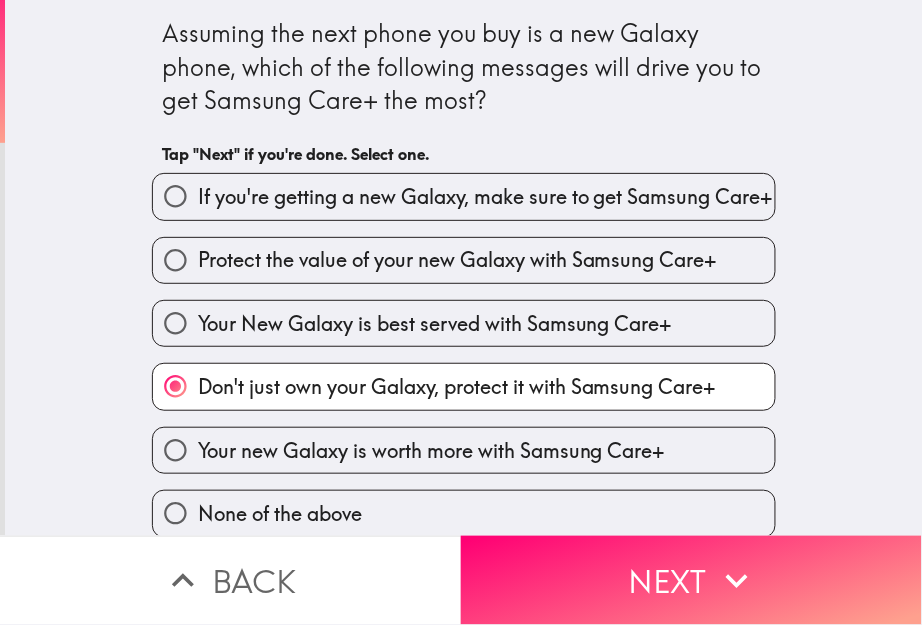 click on "Your New Galaxy is best served with Samsung Care+" at bounding box center (456, 315) 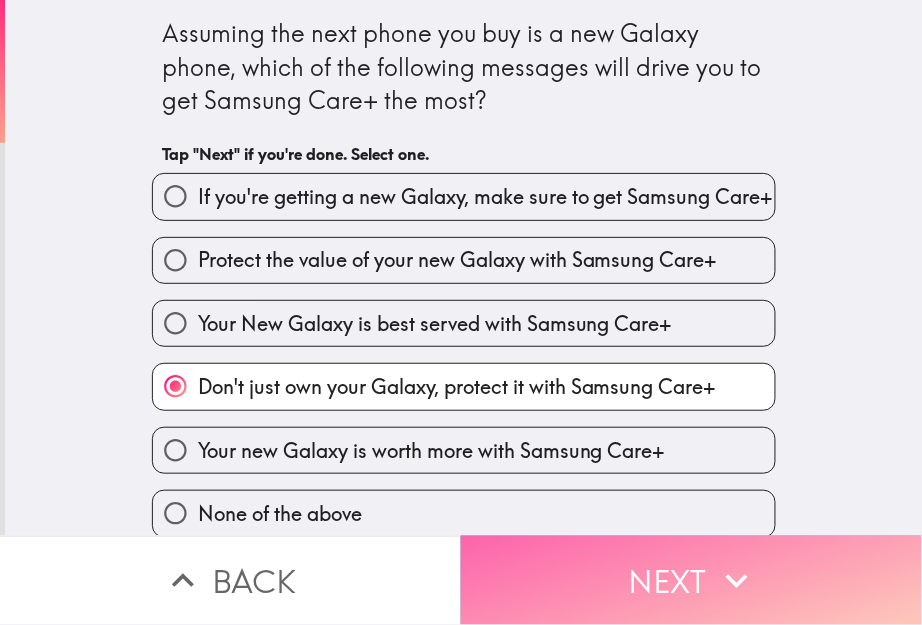 click on "Next" at bounding box center (691, 580) 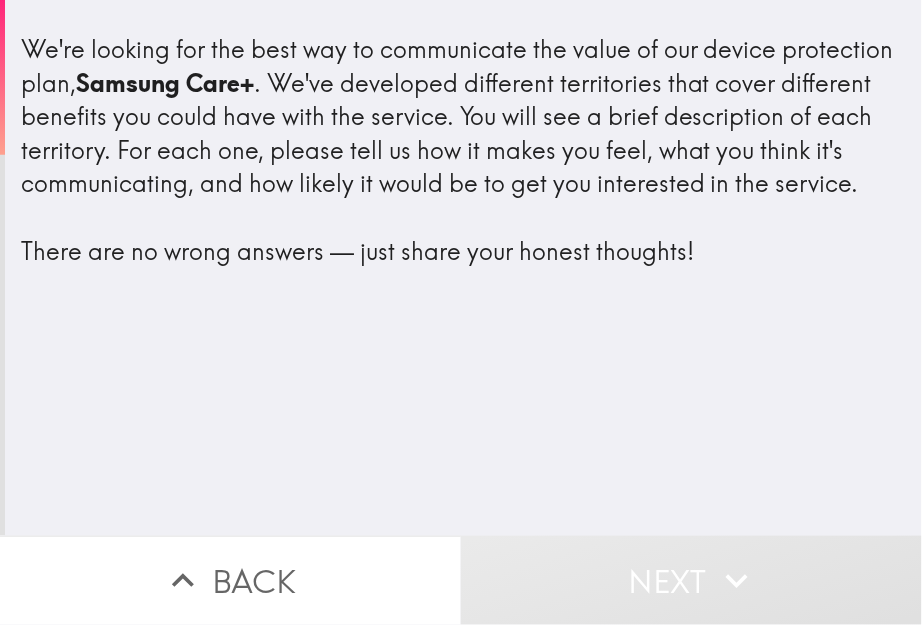 click on "We're looking for the best way to communicate the value of our device protection plan,  Samsung Care+ . We've developed different territories that cover different benefits you could have with the service. You will see a brief description of each territory. For each one, please tell us how it makes you feel, what you think it's communicating, and how likely it would be to get you interested in the service.  There are no wrong answers — just share your honest thoughts!" at bounding box center (463, 150) 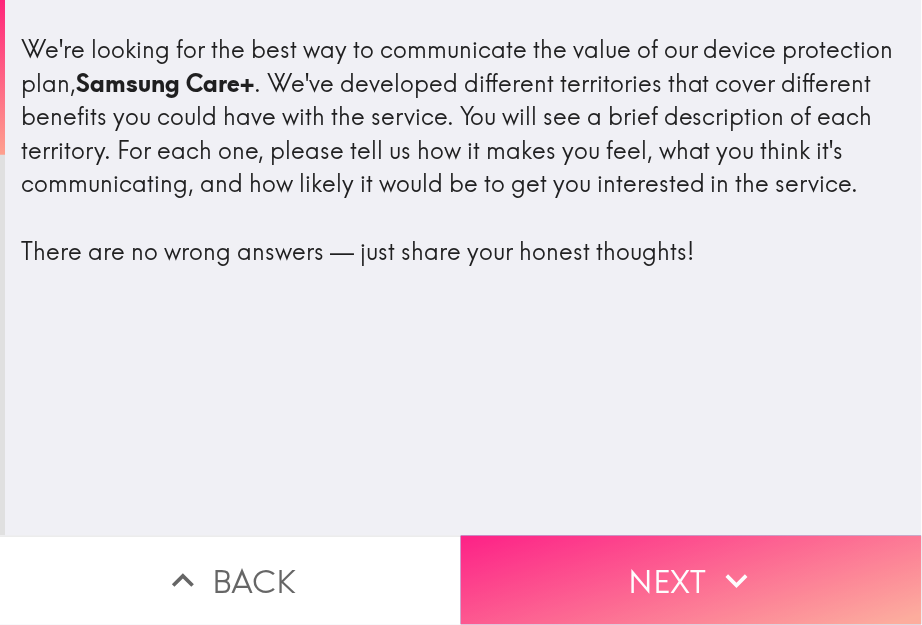 click on "Next" at bounding box center (691, 580) 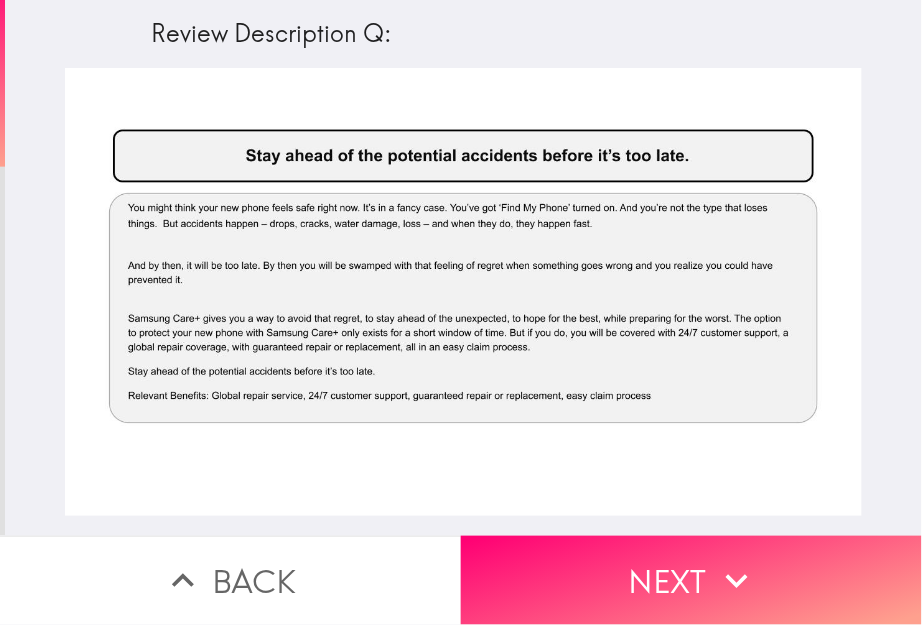 click at bounding box center [463, 302] 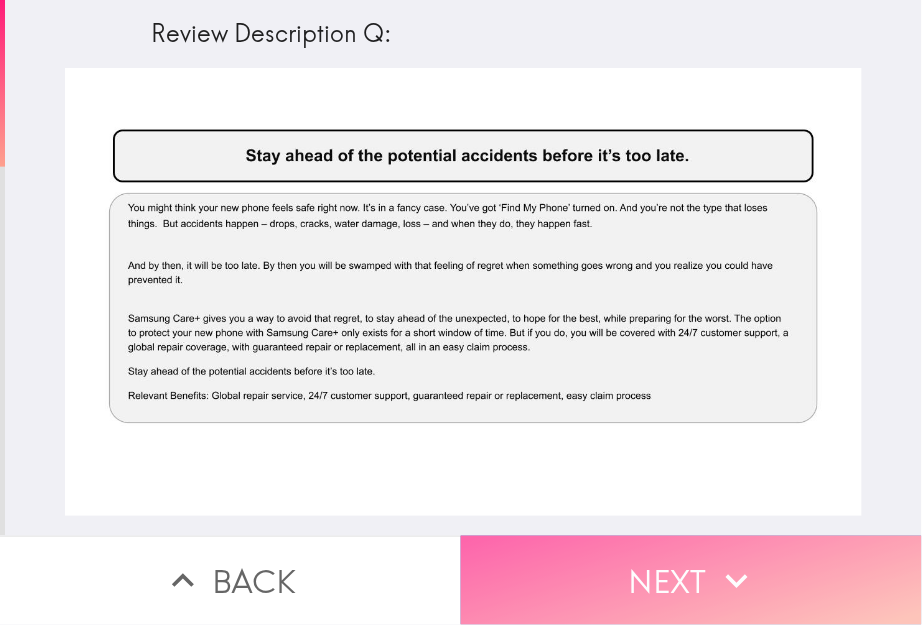 click 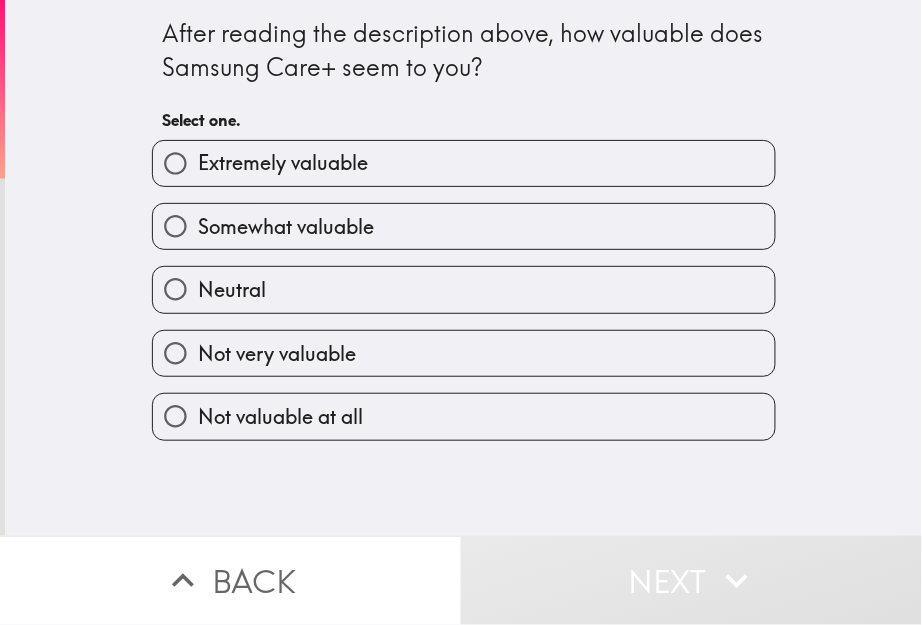 click on "Extremely valuable" at bounding box center [464, 163] 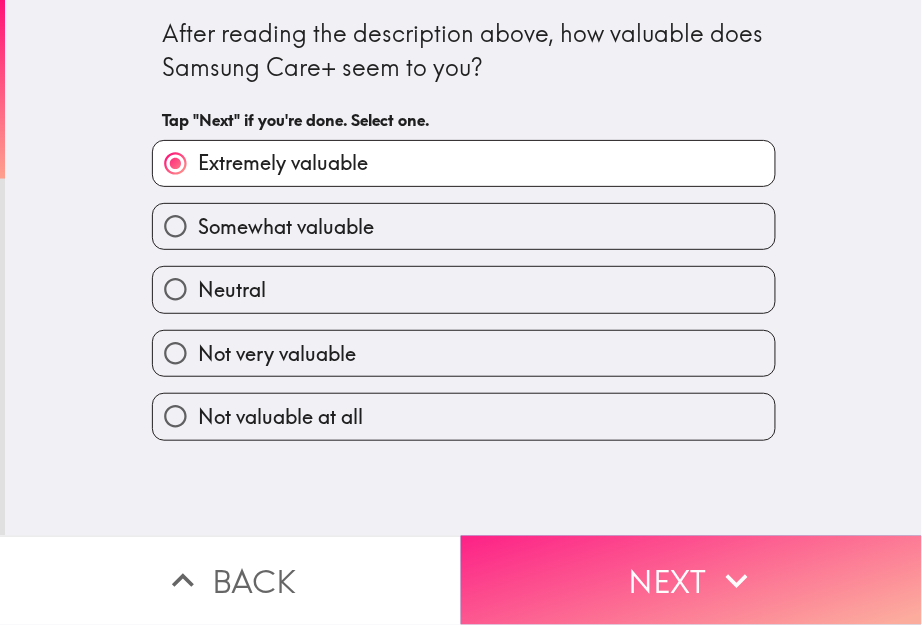 click on "Next" at bounding box center (691, 580) 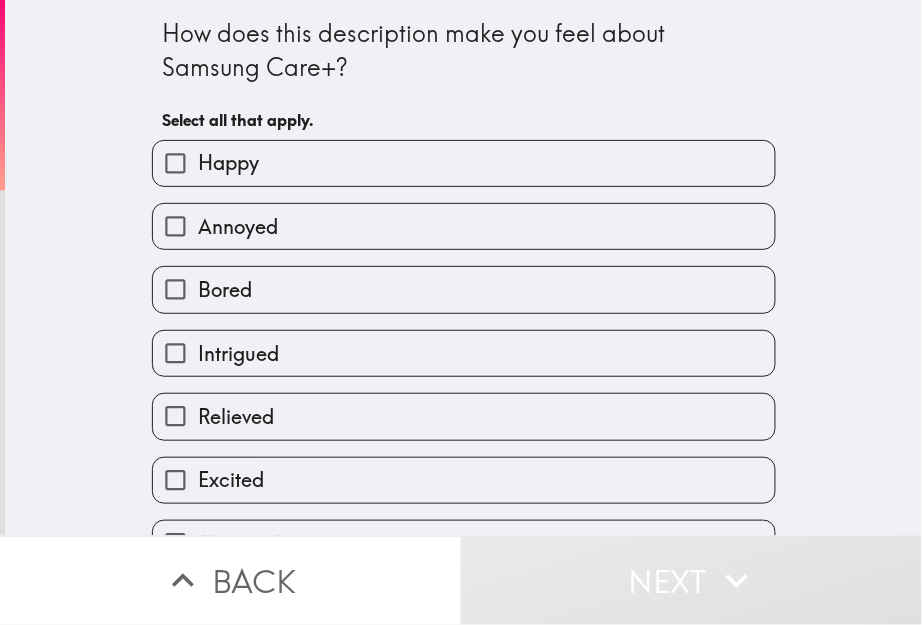 click on "Annoyed" at bounding box center [456, 218] 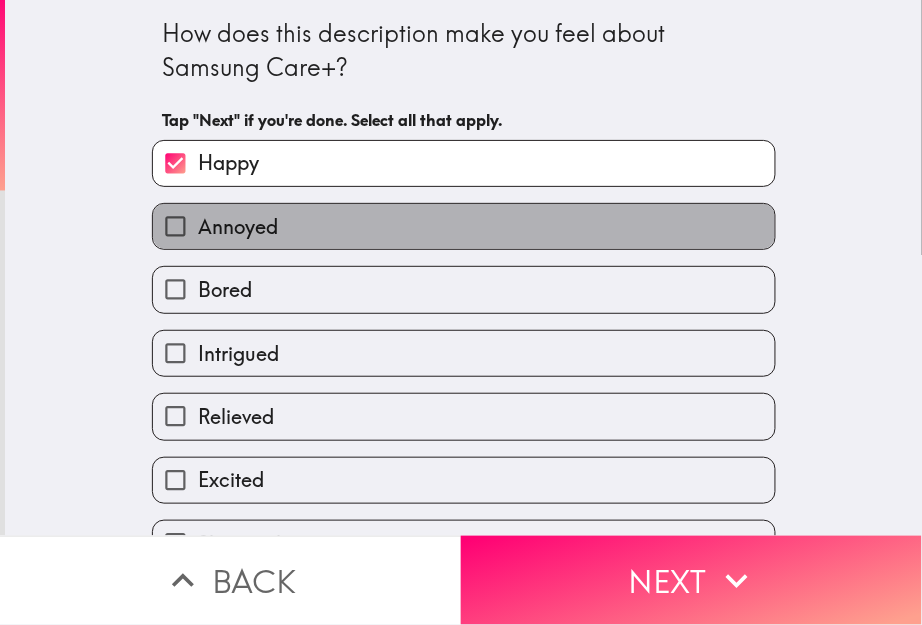 click on "Annoyed" at bounding box center (464, 226) 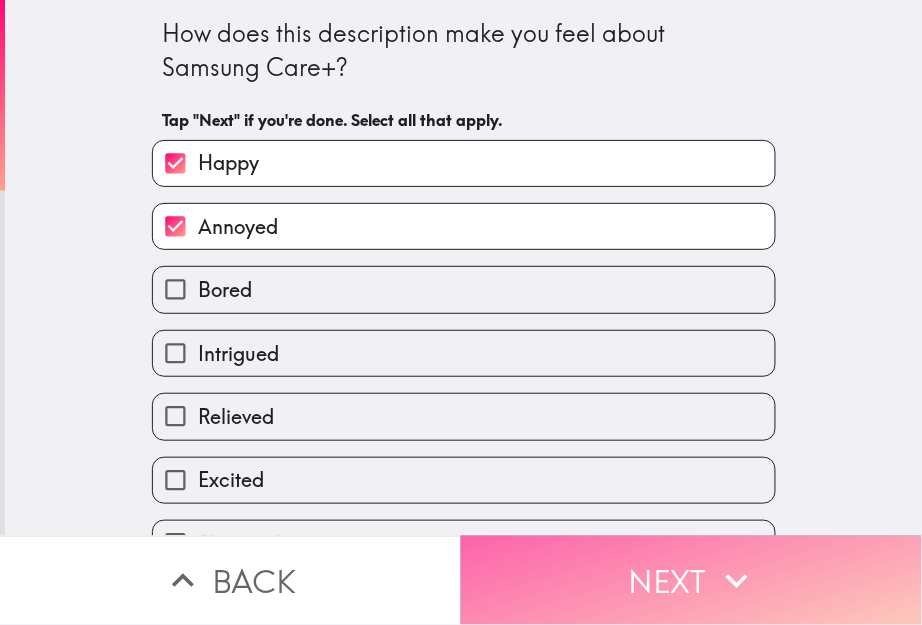 click on "Next" at bounding box center [691, 580] 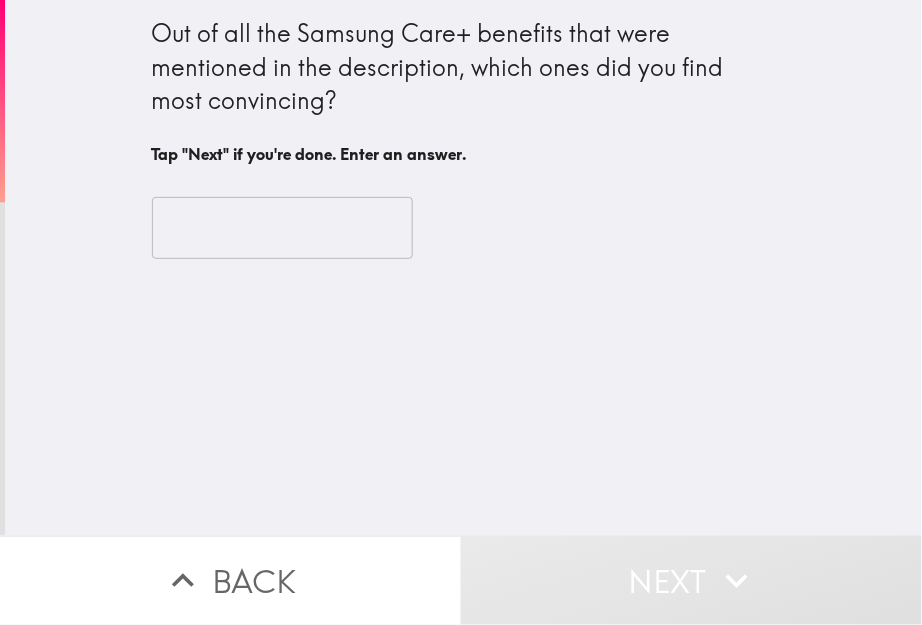 click on "Out of all the Samsung Care+ benefits that were mentioned in the description, which ones did you find most convincing? Tap "Next" if you're done.   Enter an answer. ​" at bounding box center (463, 268) 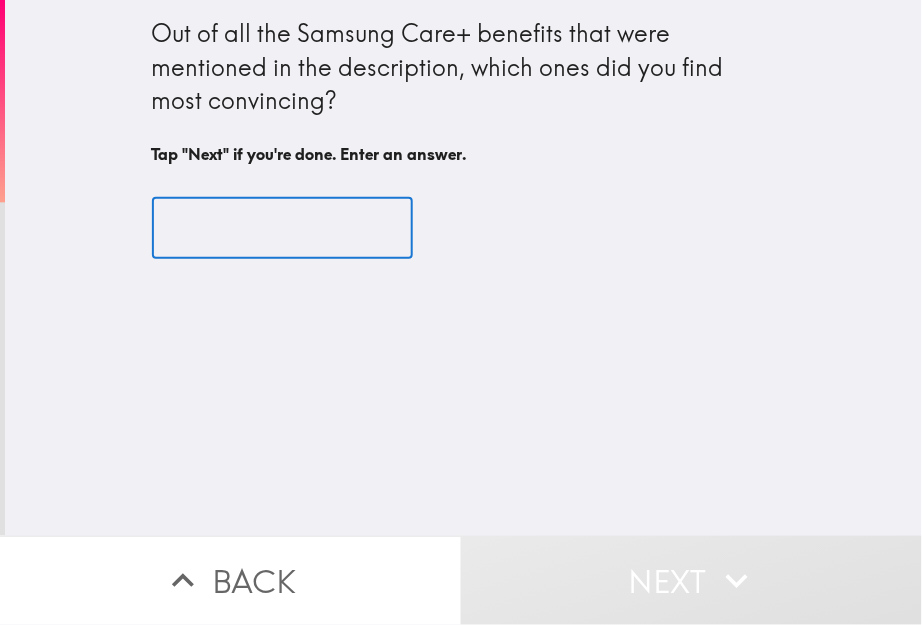 click at bounding box center [282, 228] 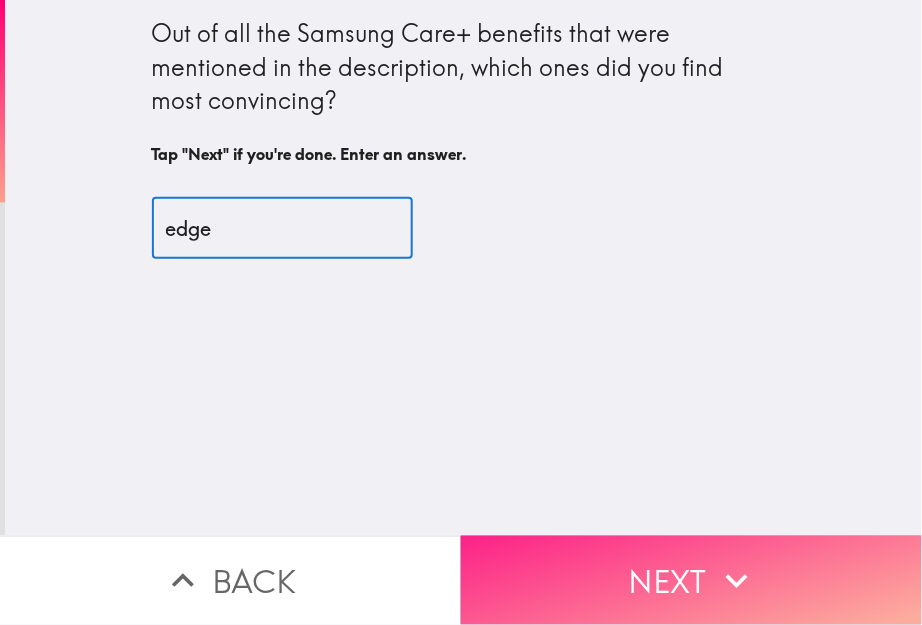 type on "edge" 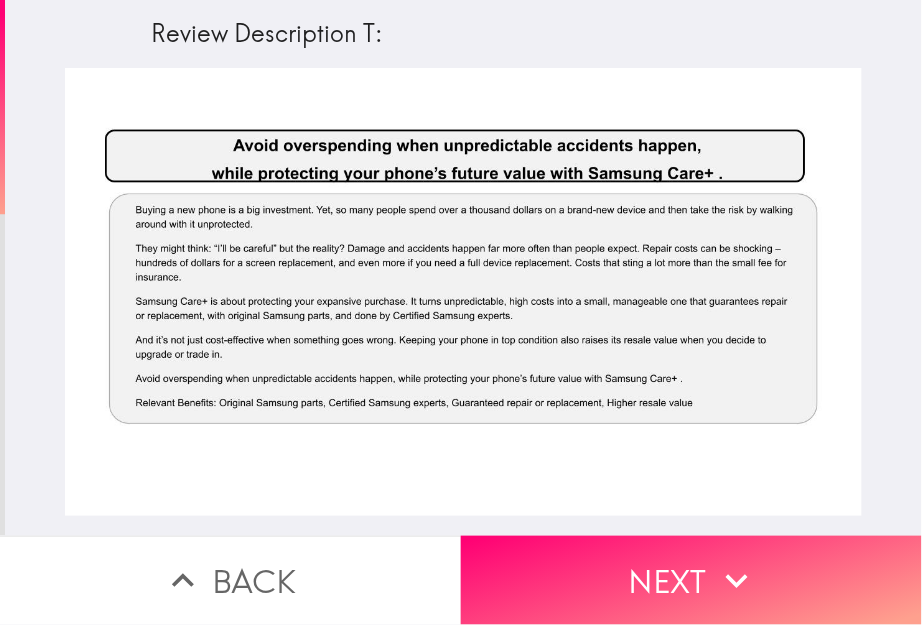 click at bounding box center (463, 292) 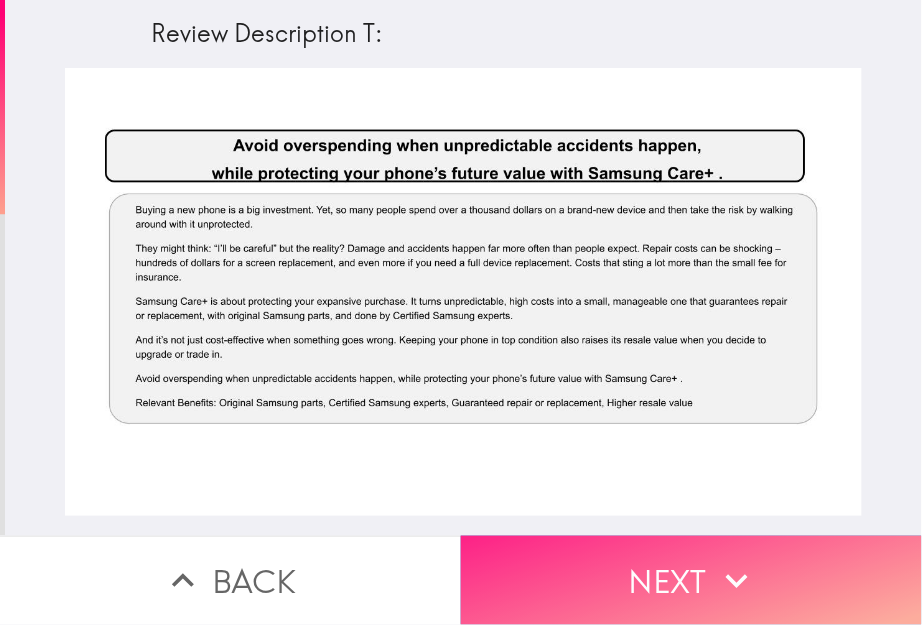 click on "Next" at bounding box center [691, 580] 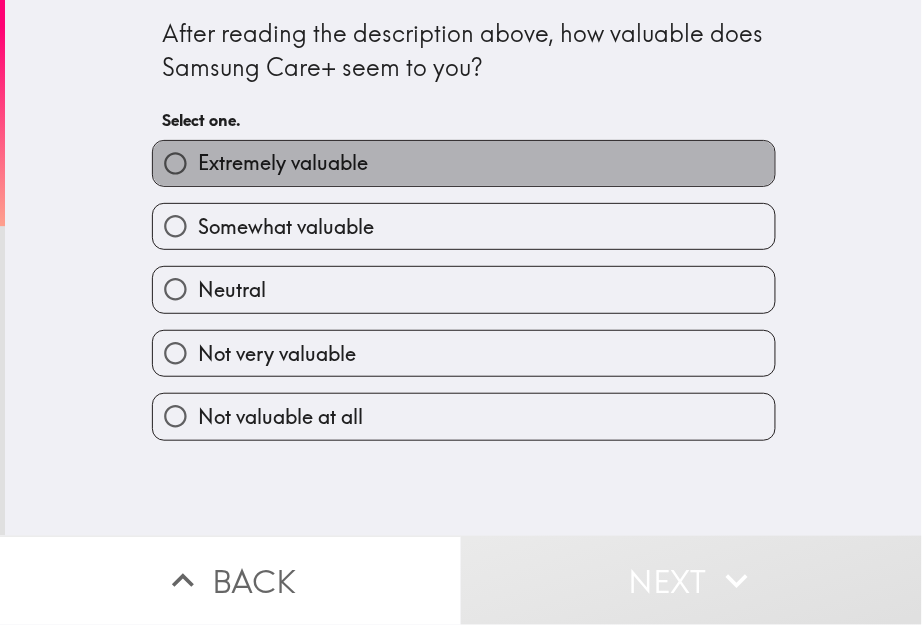 click on "Extremely valuable" at bounding box center [464, 163] 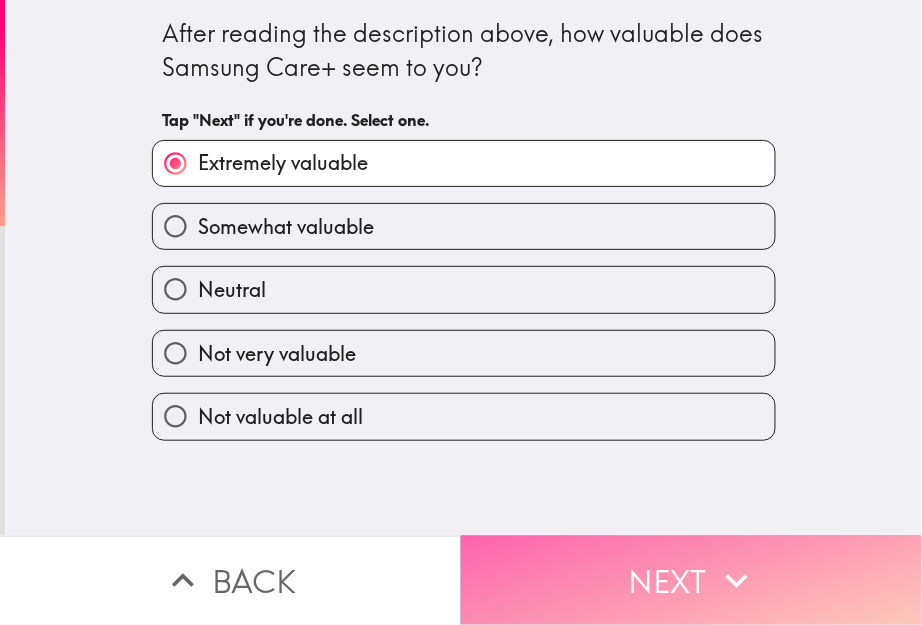 click on "Next" at bounding box center [691, 580] 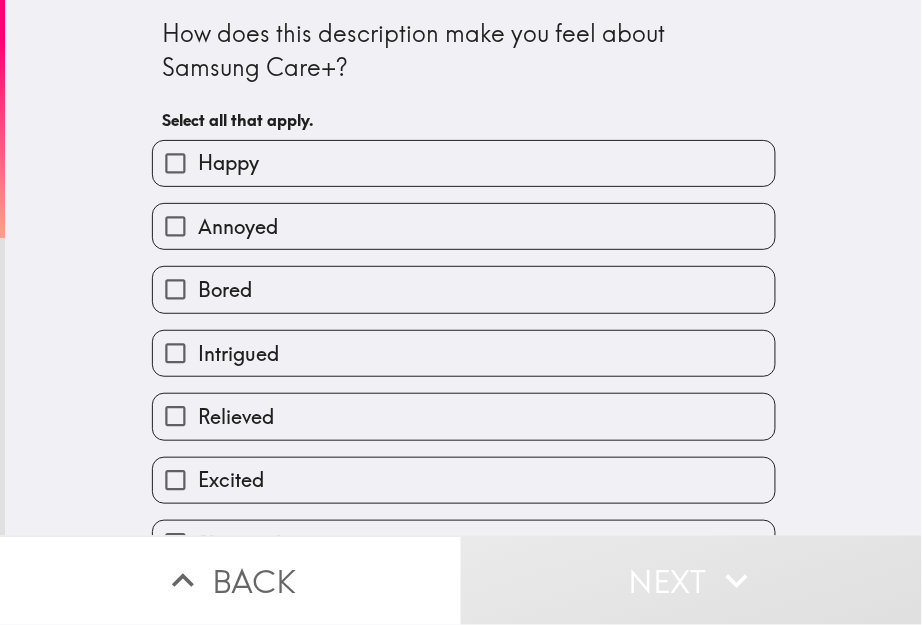 drag, startPoint x: 252, startPoint y: 169, endPoint x: 266, endPoint y: 172, distance: 14.3178215 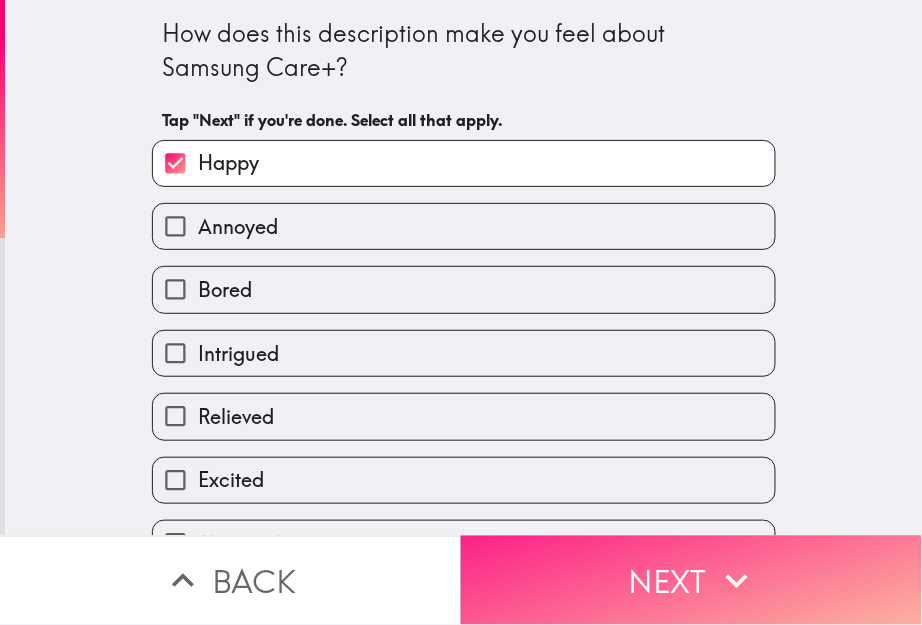 click 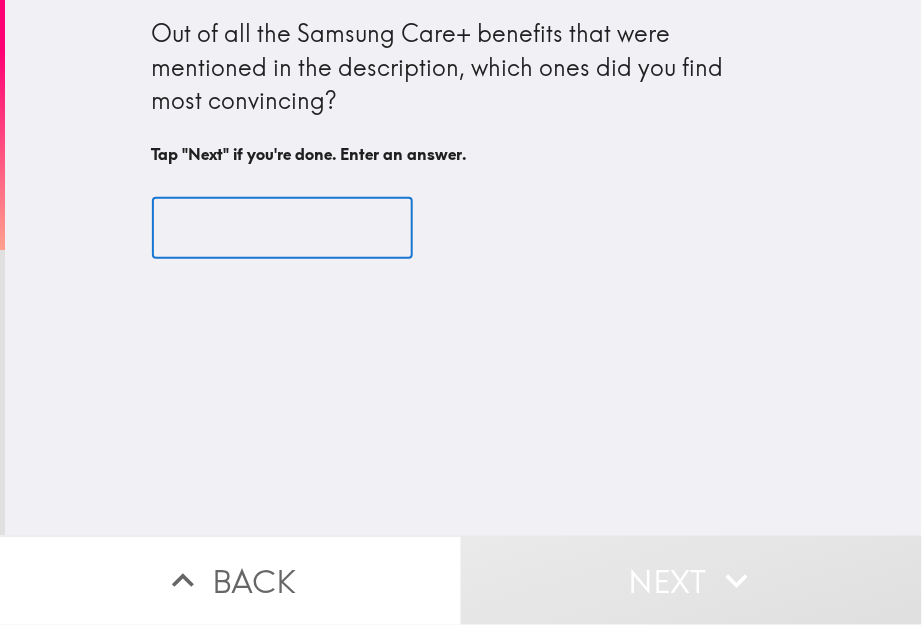click at bounding box center [282, 228] 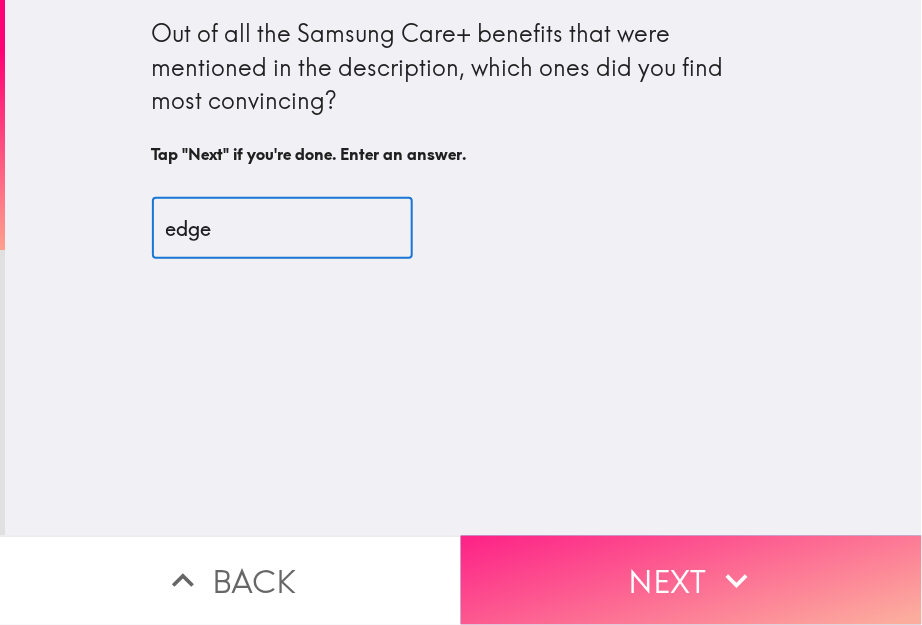 type on "edge" 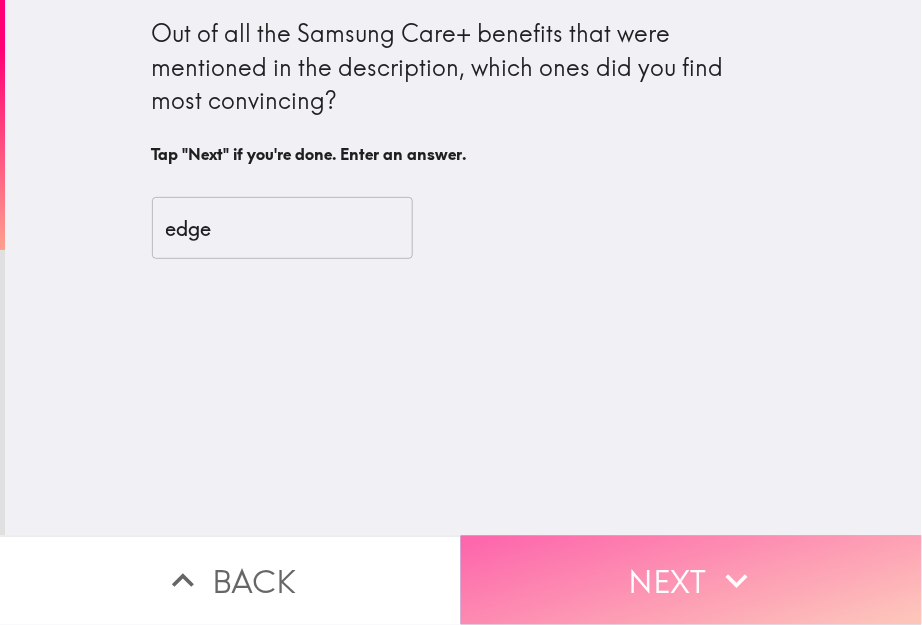 drag, startPoint x: 654, startPoint y: 556, endPoint x: 658, endPoint y: 521, distance: 35.22783 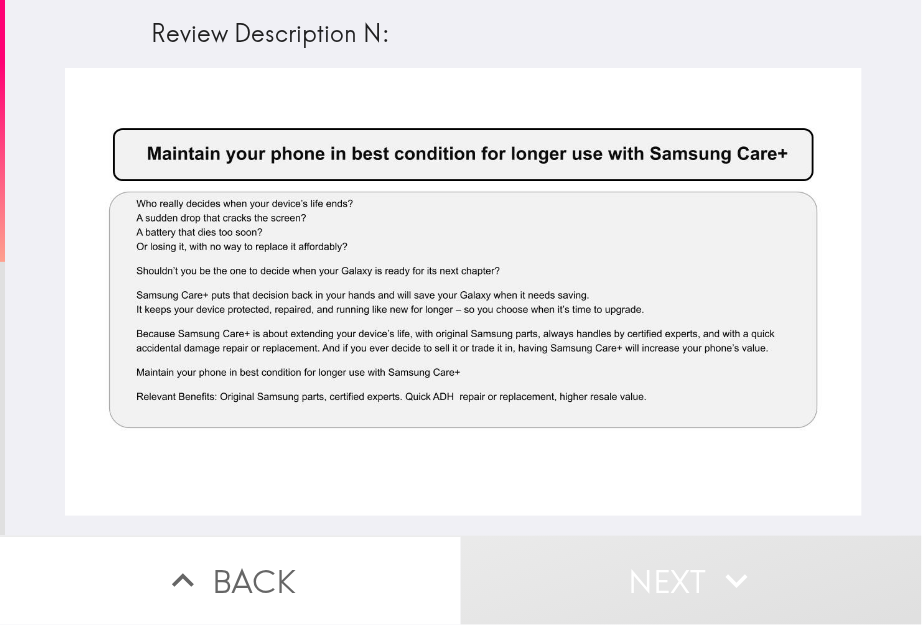 click at bounding box center [463, 302] 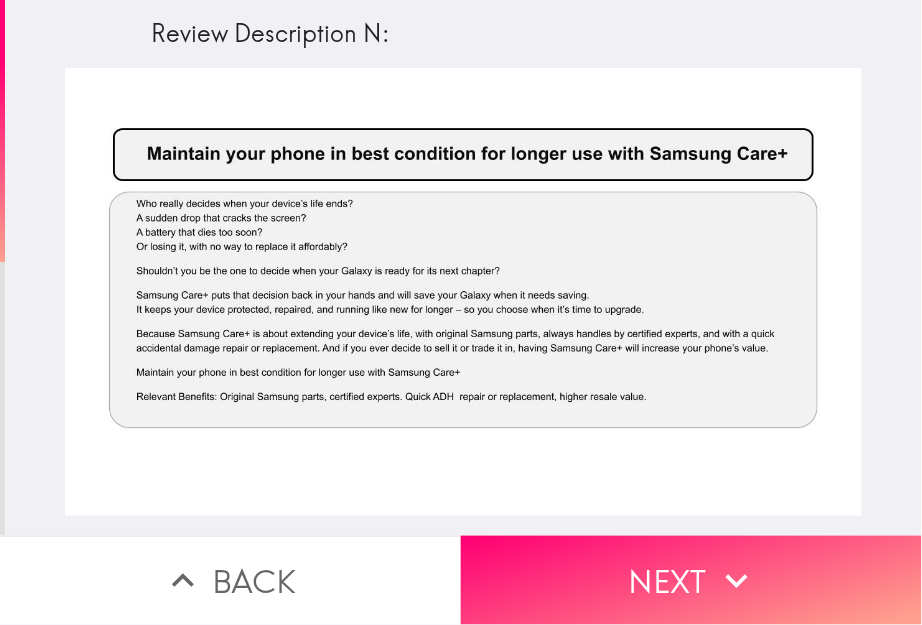 click at bounding box center [463, 292] 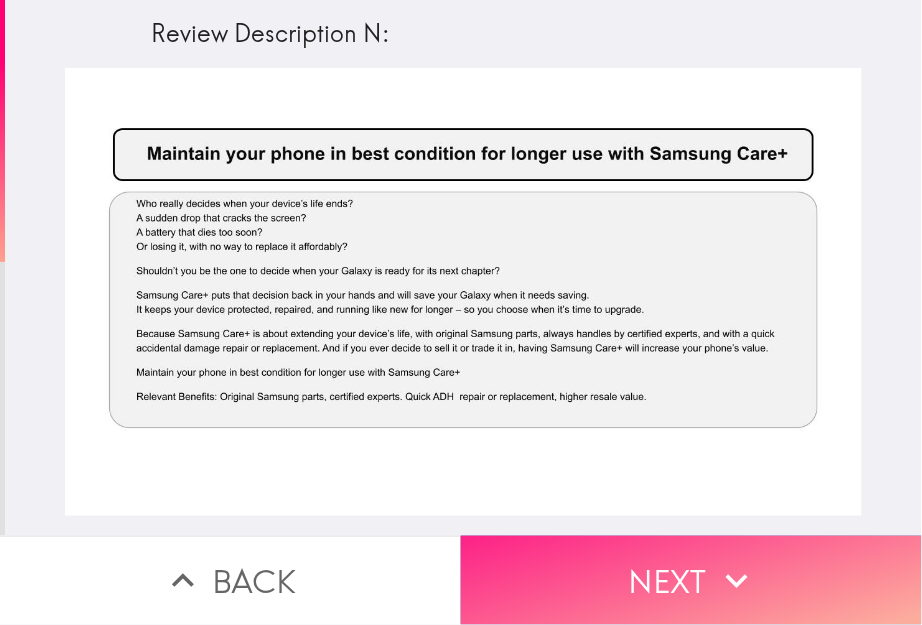click on "Next" at bounding box center [691, 580] 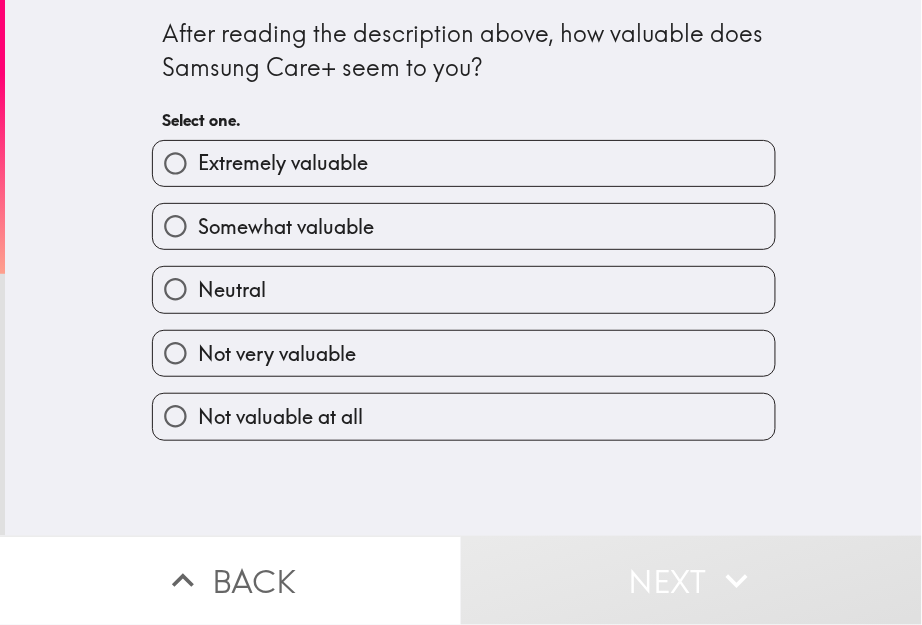 drag, startPoint x: 232, startPoint y: 174, endPoint x: 244, endPoint y: 176, distance: 12.165525 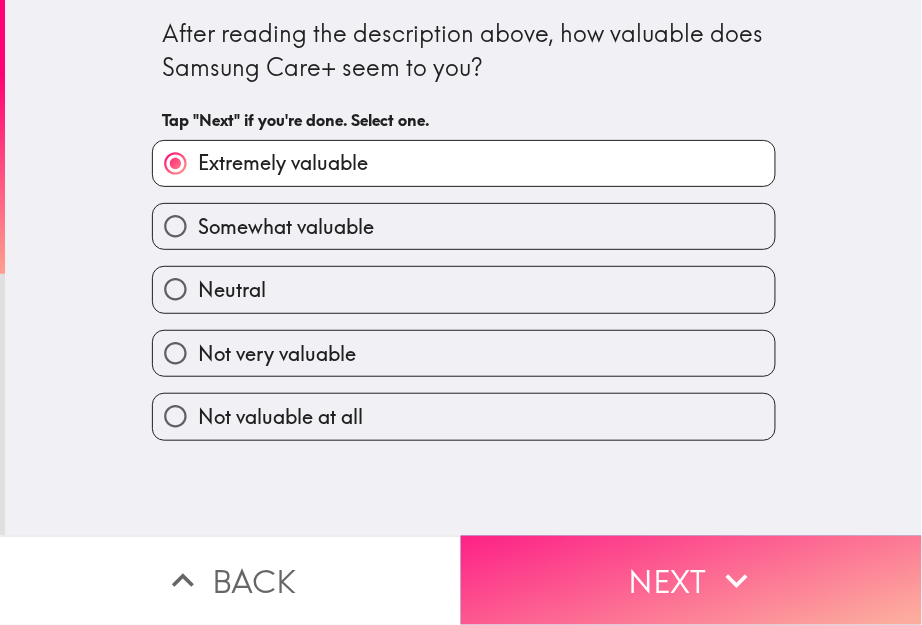 click on "Next" at bounding box center [691, 580] 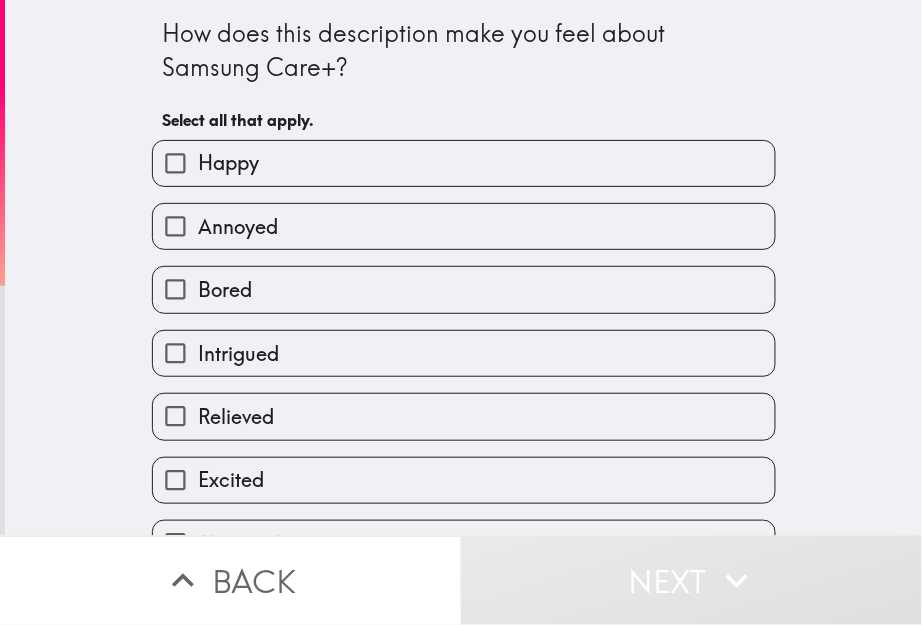 click on "Happy" at bounding box center [464, 163] 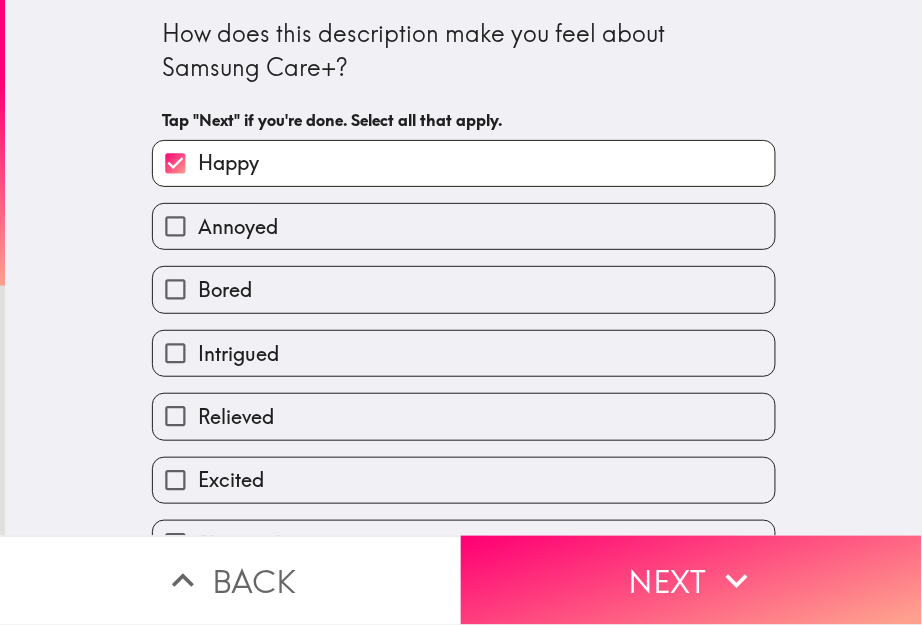 scroll, scrollTop: 184, scrollLeft: 0, axis: vertical 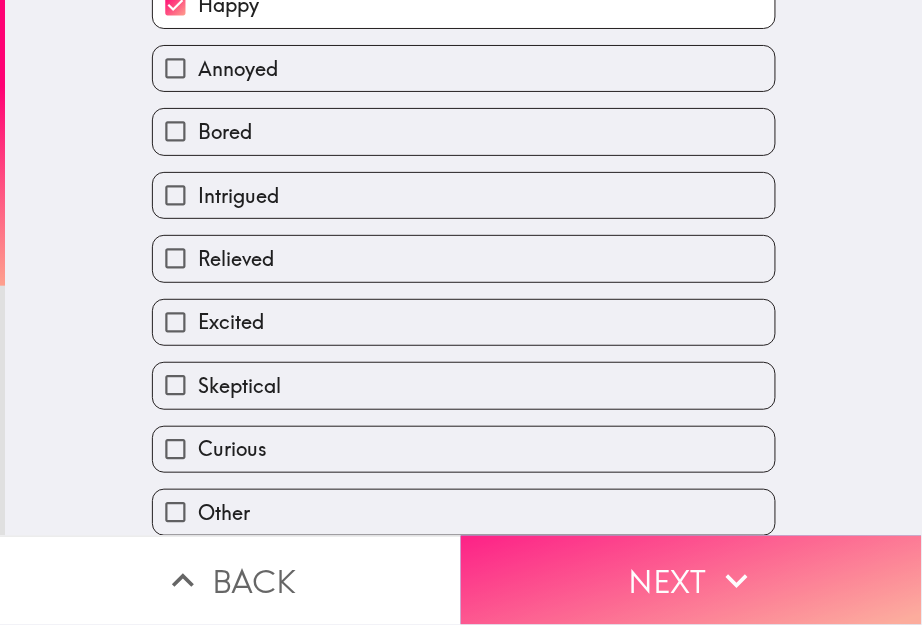 click on "Next" at bounding box center [691, 580] 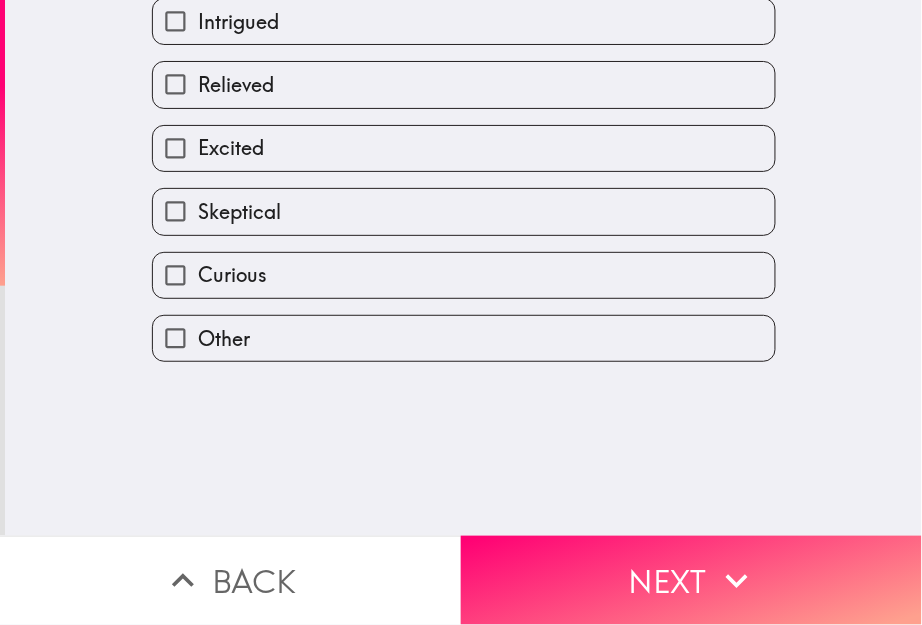 scroll, scrollTop: 0, scrollLeft: 0, axis: both 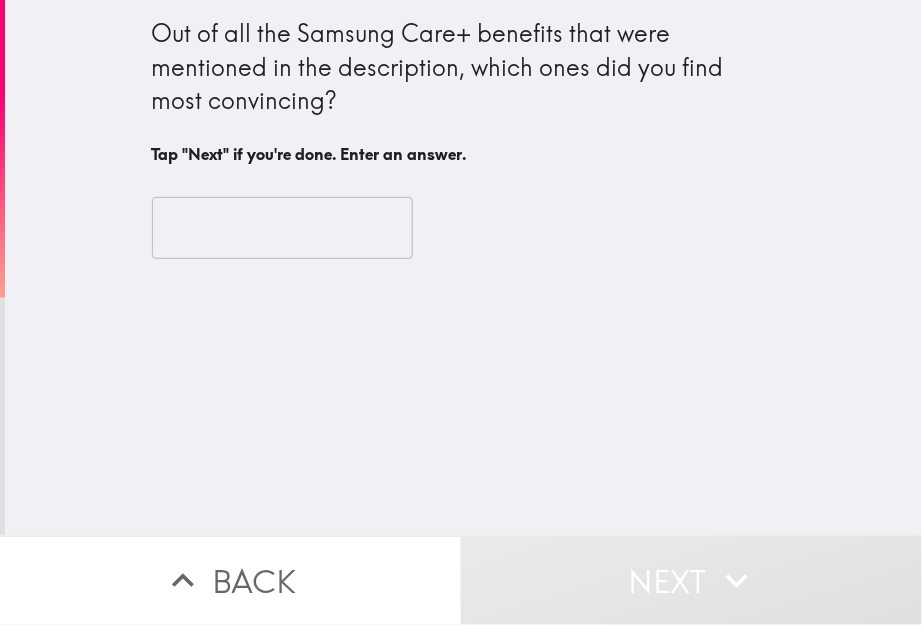 click on "Out of all the Samsung Care+ benefits that were mentioned in the description, which ones did you find most convincing? Tap "Next" if you're done.   Enter an answer. ​" at bounding box center (463, 268) 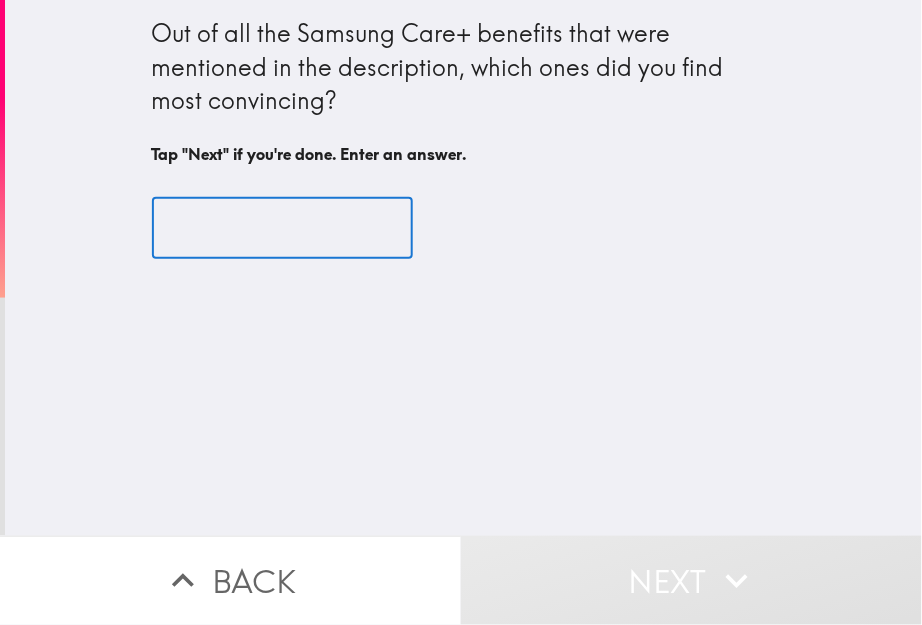 click at bounding box center (282, 228) 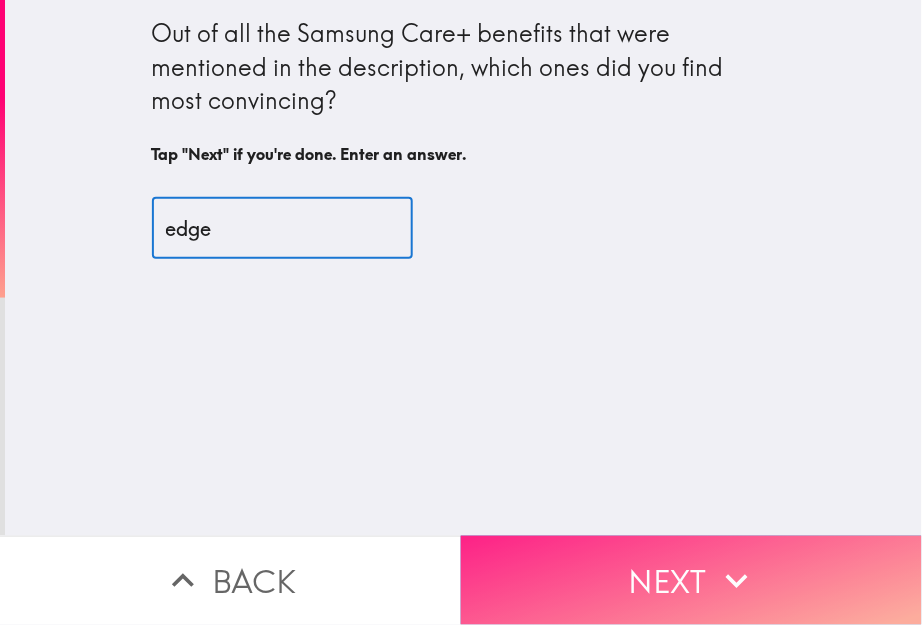 type on "edge" 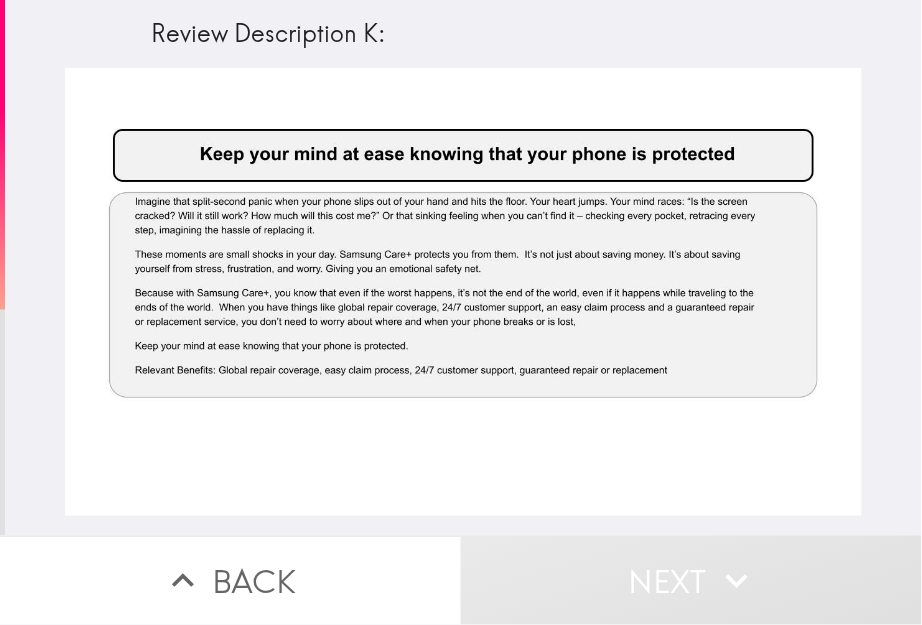 click at bounding box center [463, 292] 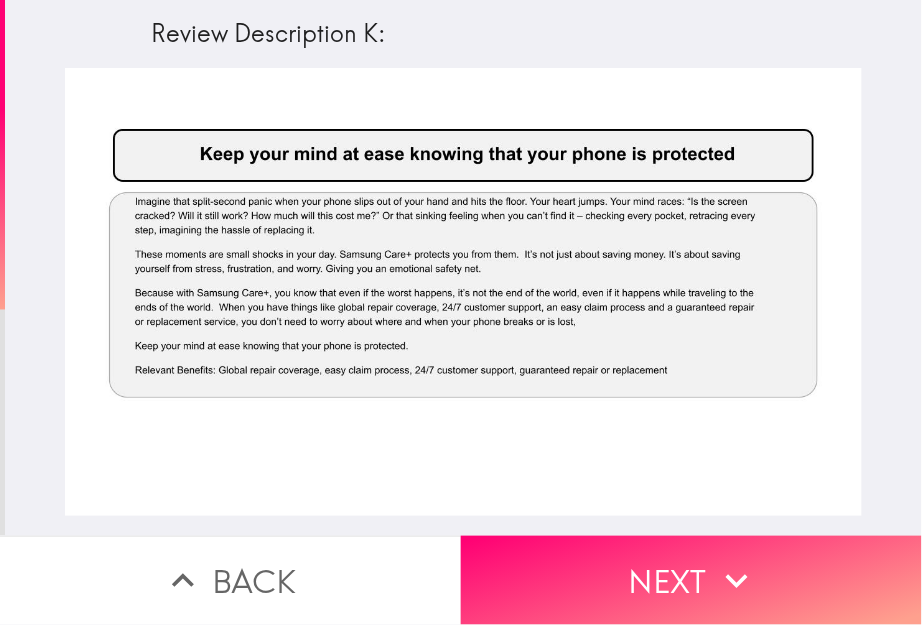 drag, startPoint x: 24, startPoint y: 384, endPoint x: 46, endPoint y: 390, distance: 22.803509 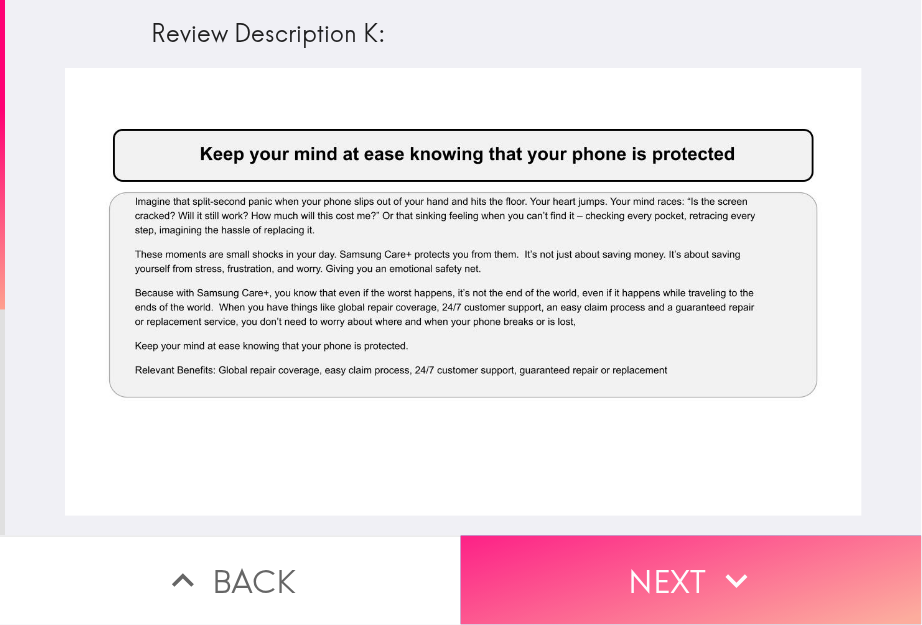 click on "Next" at bounding box center (691, 580) 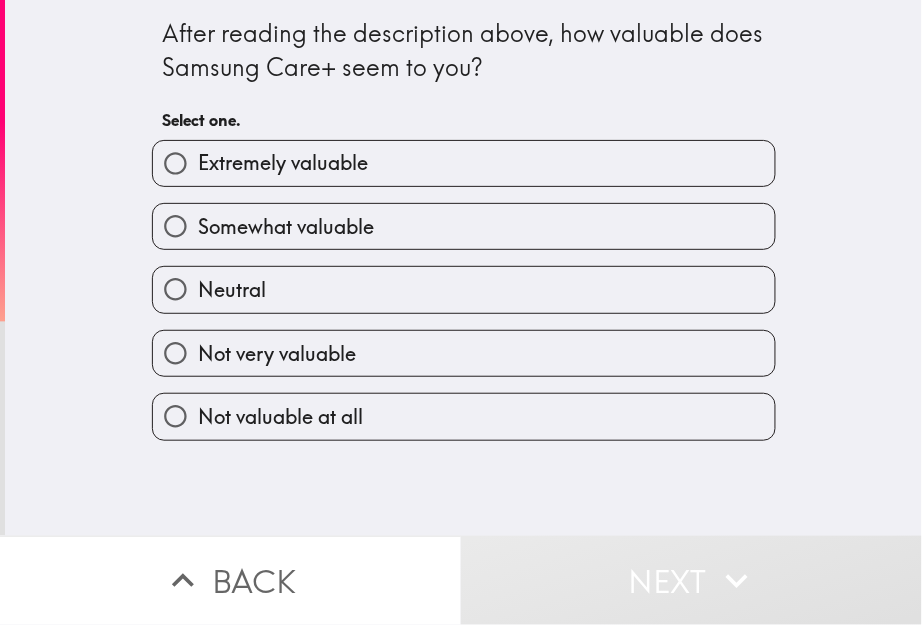 click on "After reading the description above, how valuable does Samsung Care+ seem to you? Select one. Extremely valuable Somewhat valuable Neutral Not very valuable Not valuable at all" at bounding box center [463, 268] 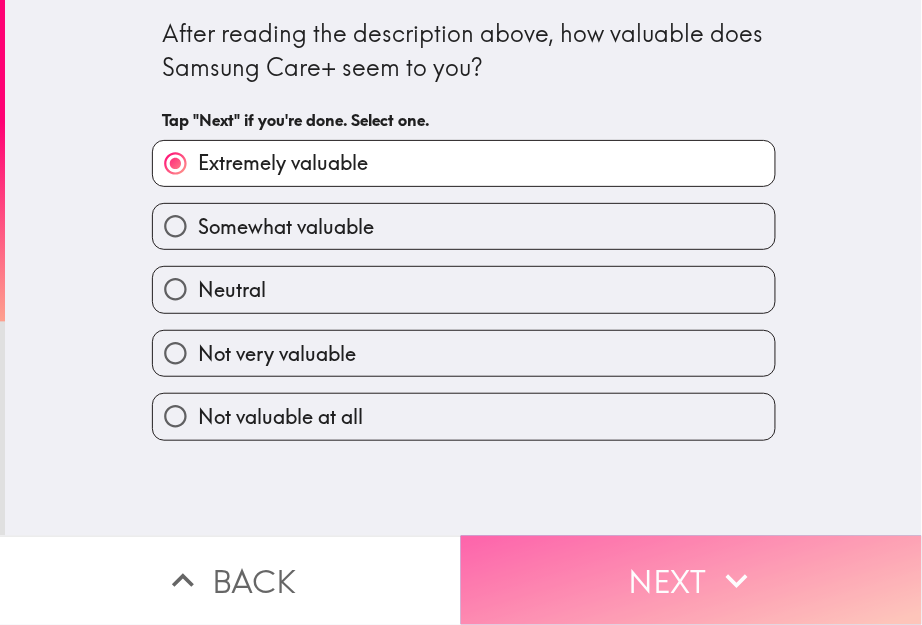 click on "Next" at bounding box center (691, 580) 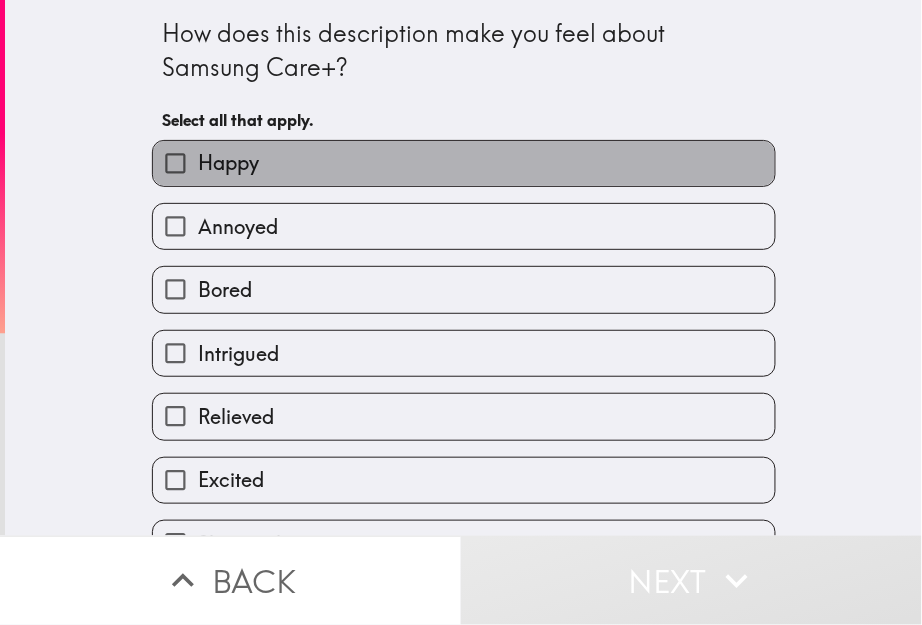 click on "Happy" at bounding box center (228, 163) 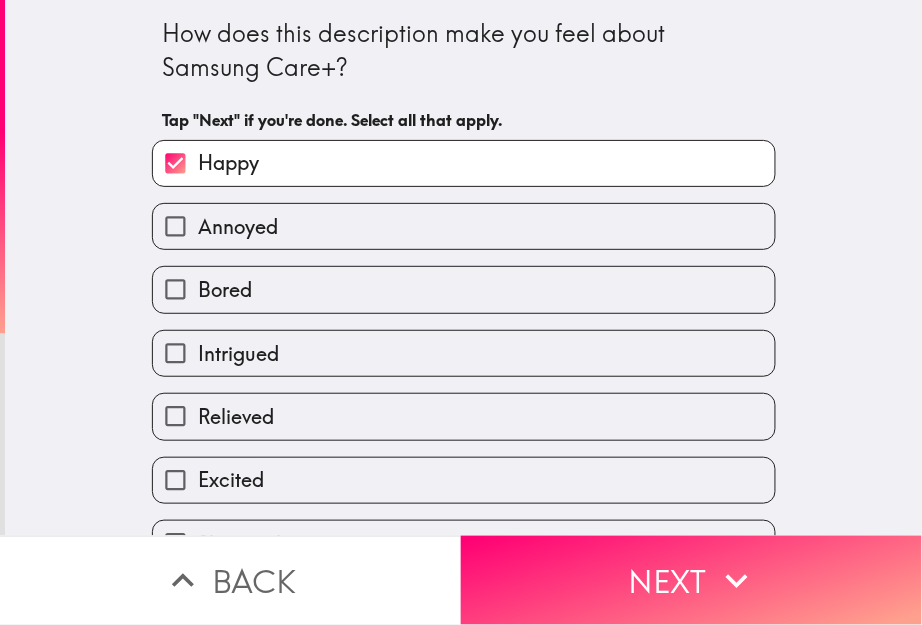 click on "Annoyed" at bounding box center (238, 227) 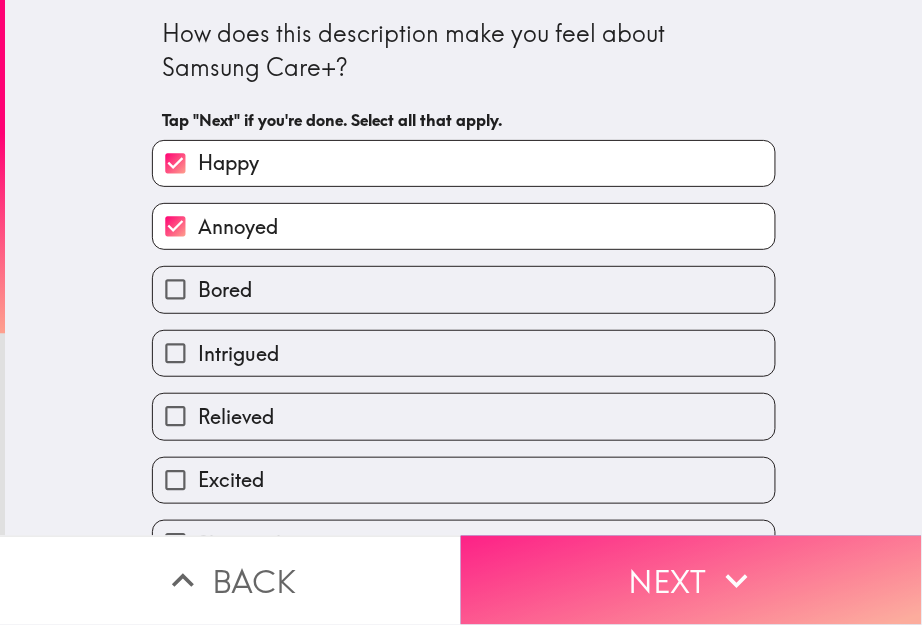 drag, startPoint x: 542, startPoint y: 505, endPoint x: 598, endPoint y: 550, distance: 71.8401 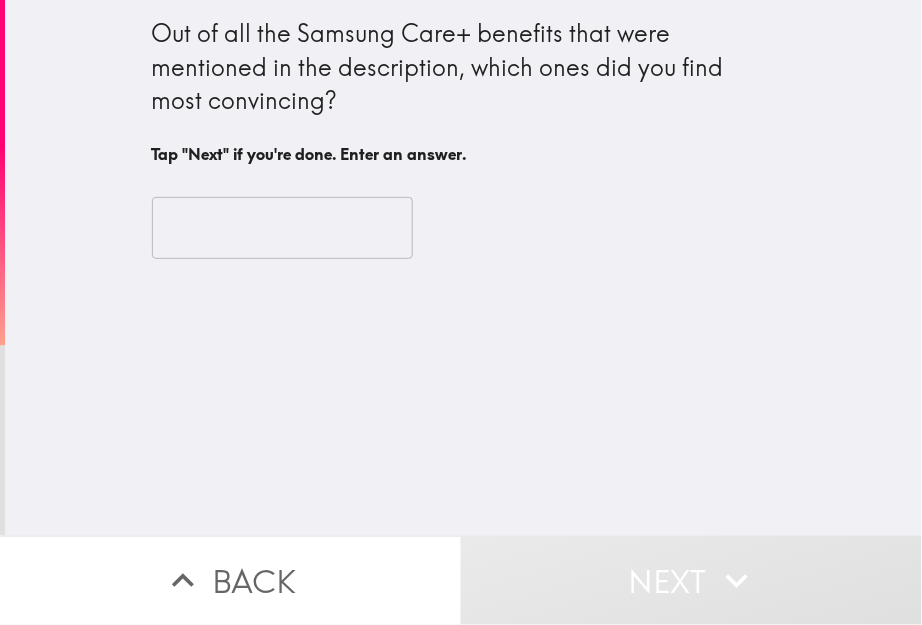 click on "Out of all the Samsung Care+ benefits that were mentioned in the description, which ones did you find most convincing? Tap "Next" if you're done.   Enter an answer. ​" at bounding box center (463, 268) 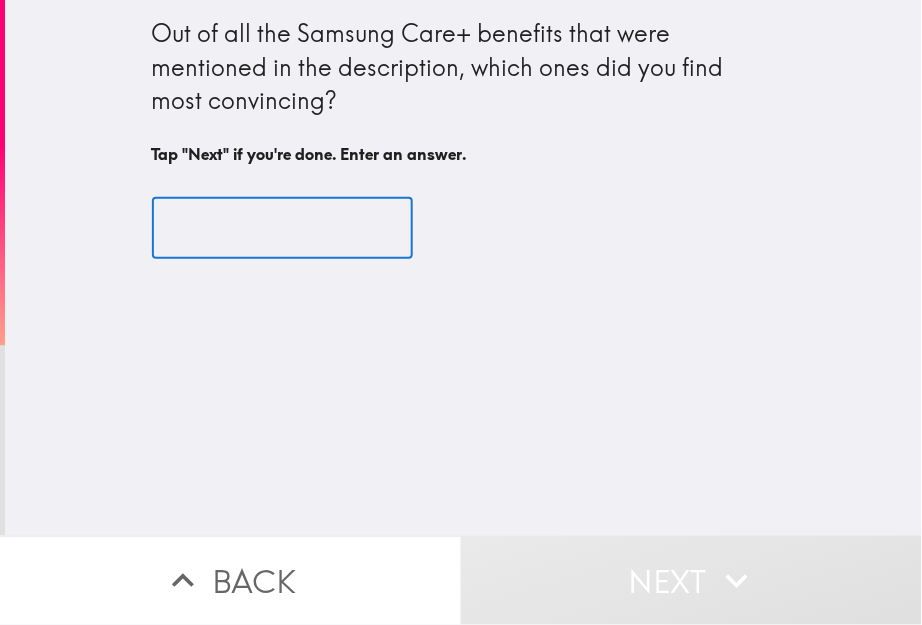 click at bounding box center (282, 228) 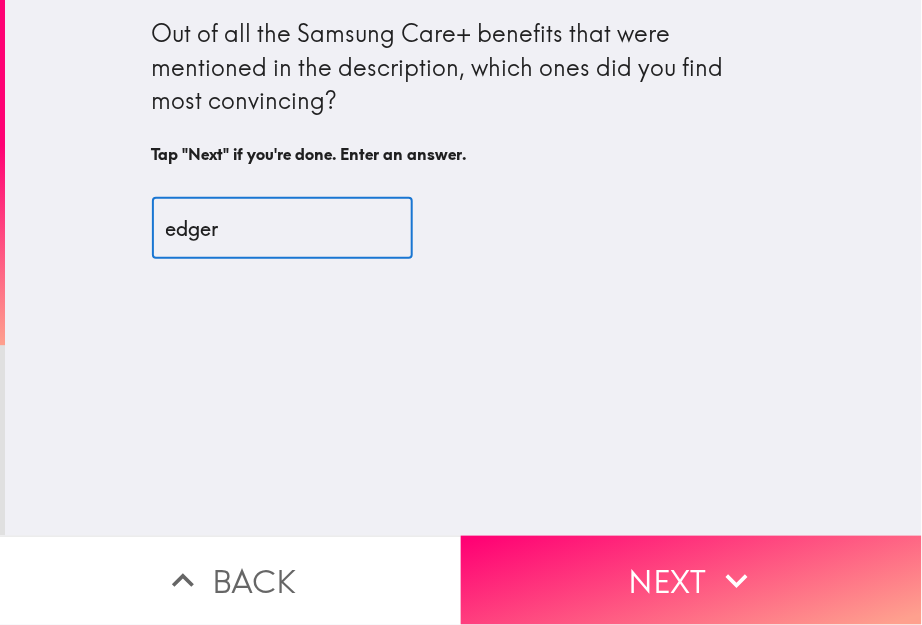 type on "edger" 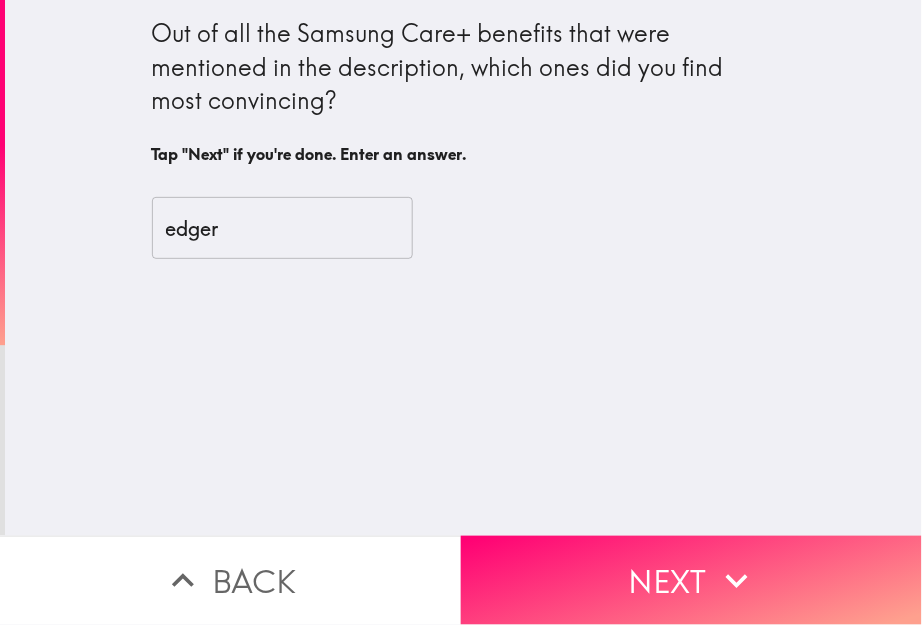 drag, startPoint x: 66, startPoint y: 310, endPoint x: 166, endPoint y: 320, distance: 100.49876 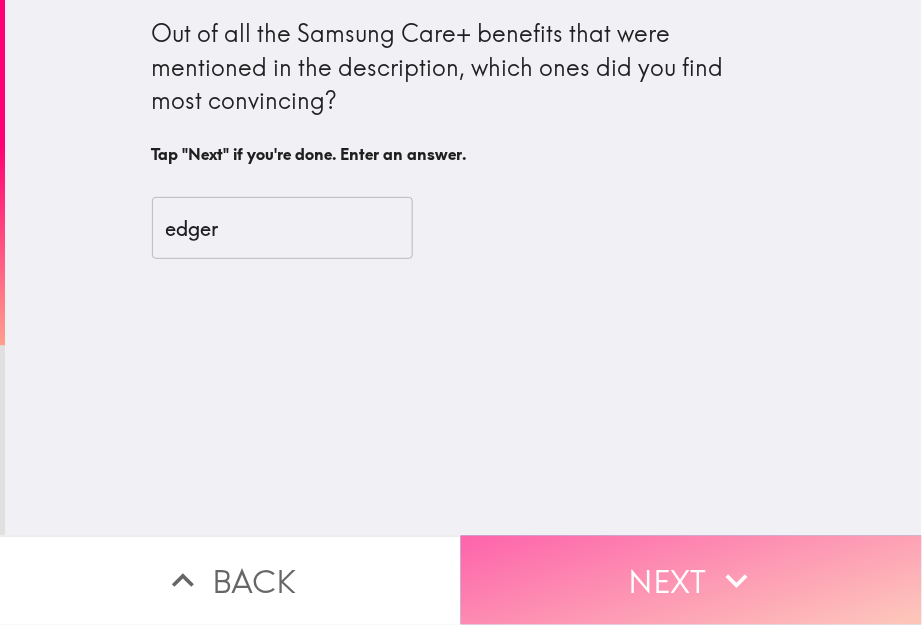 click 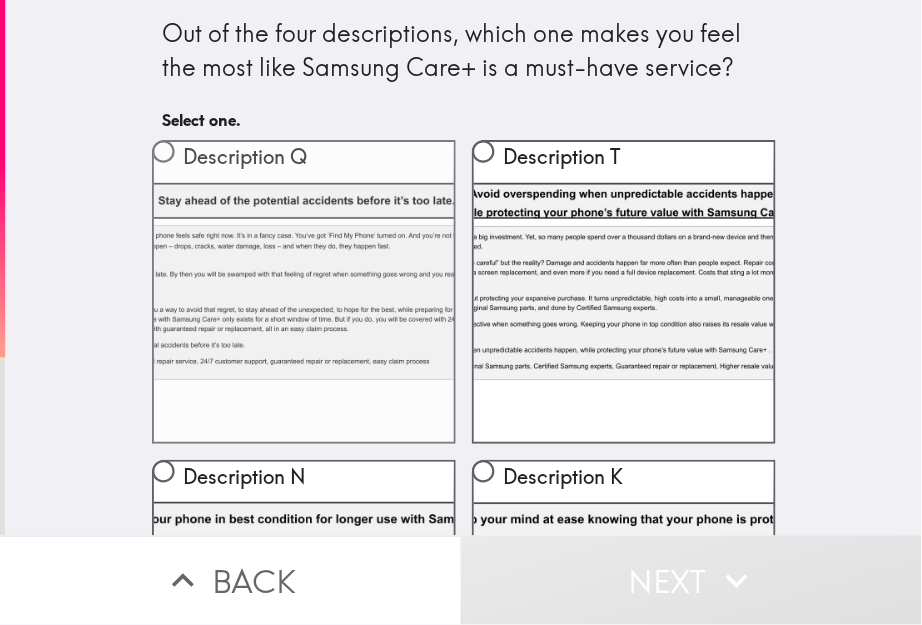click on "Description Q" at bounding box center [163, 151] 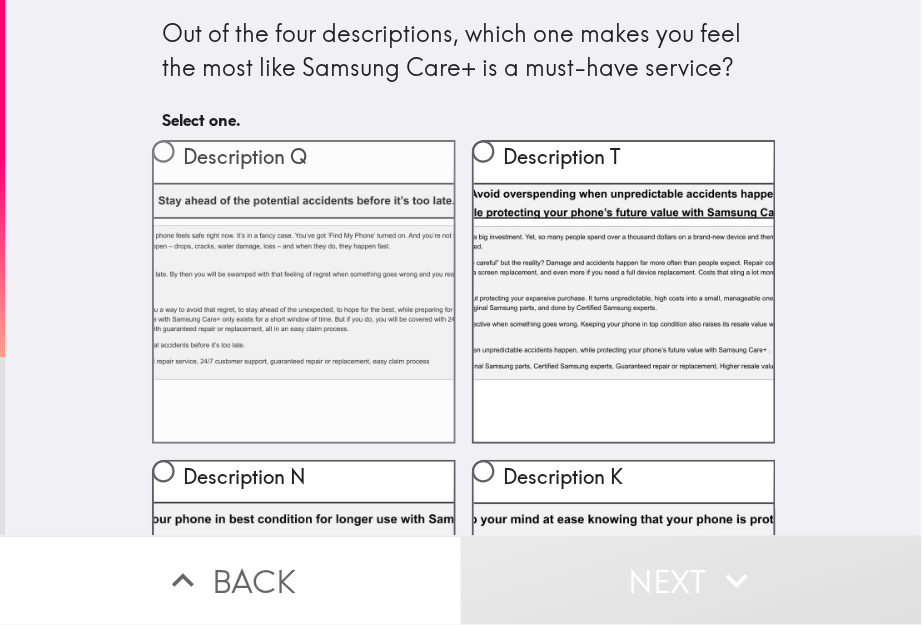 radio on "true" 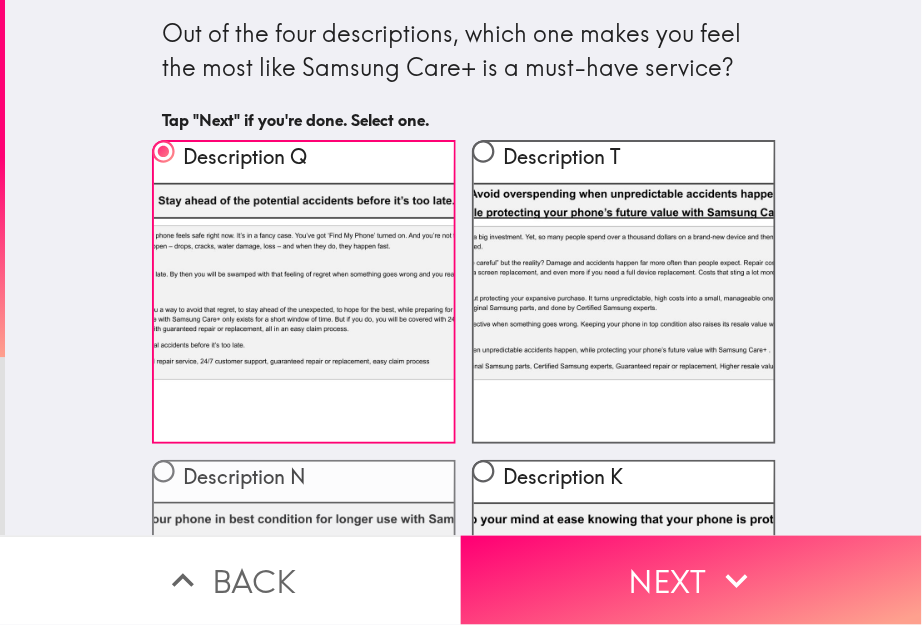 scroll, scrollTop: 248, scrollLeft: 0, axis: vertical 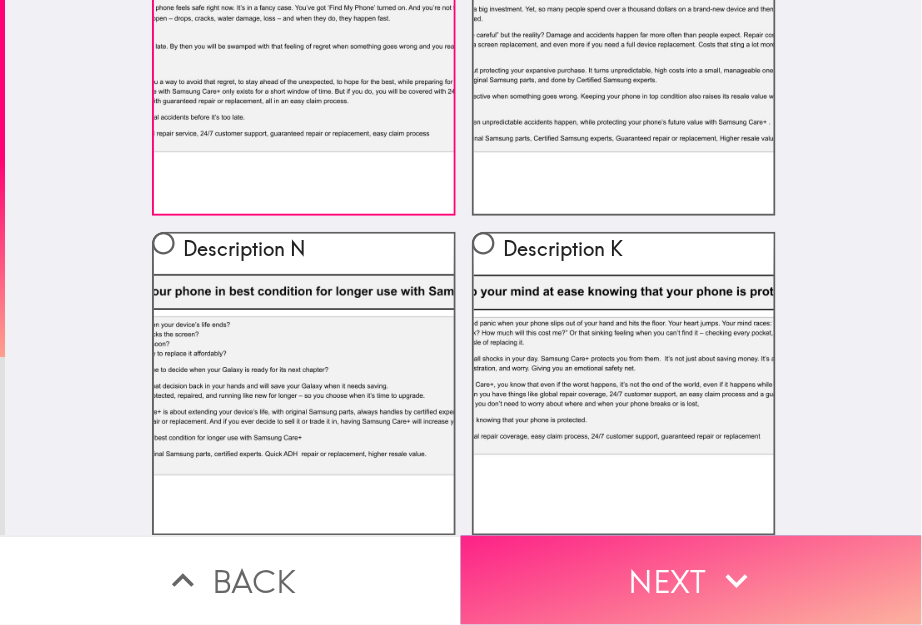 click on "Next" at bounding box center (691, 580) 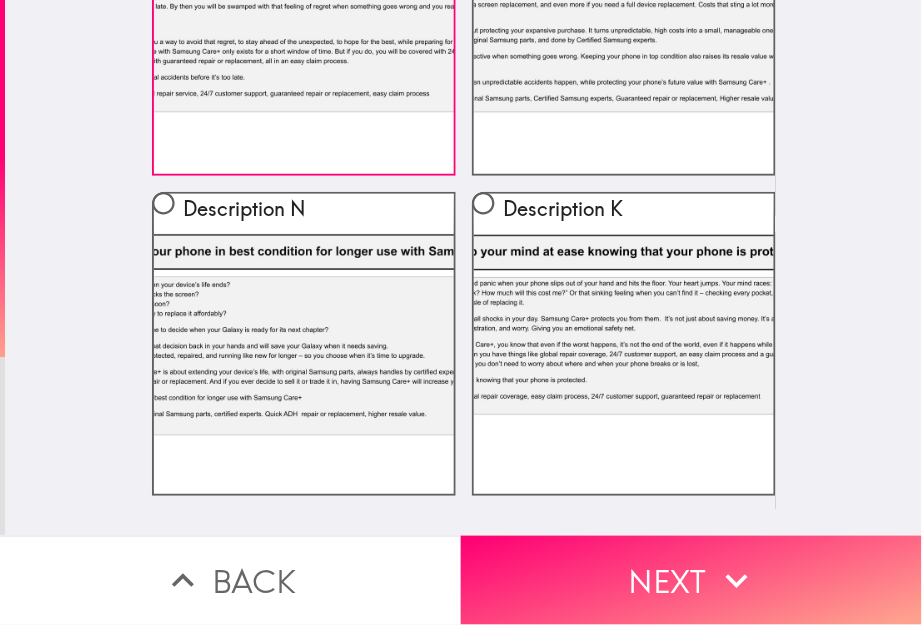 scroll, scrollTop: 0, scrollLeft: 0, axis: both 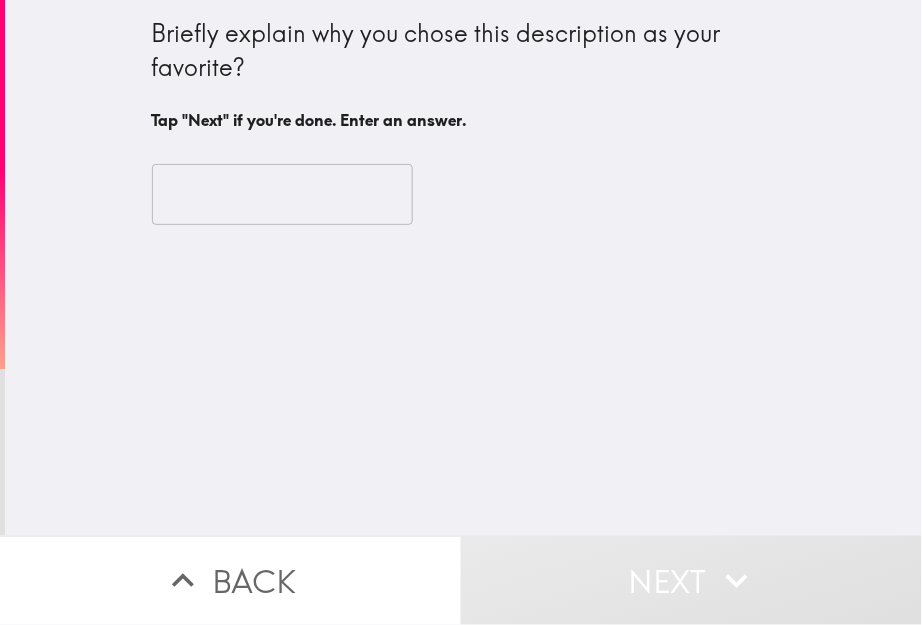 click on "Briefly explain why you chose this description as your favorite? Tap "Next" if you're done.   Enter an answer. ​" at bounding box center (463, 268) 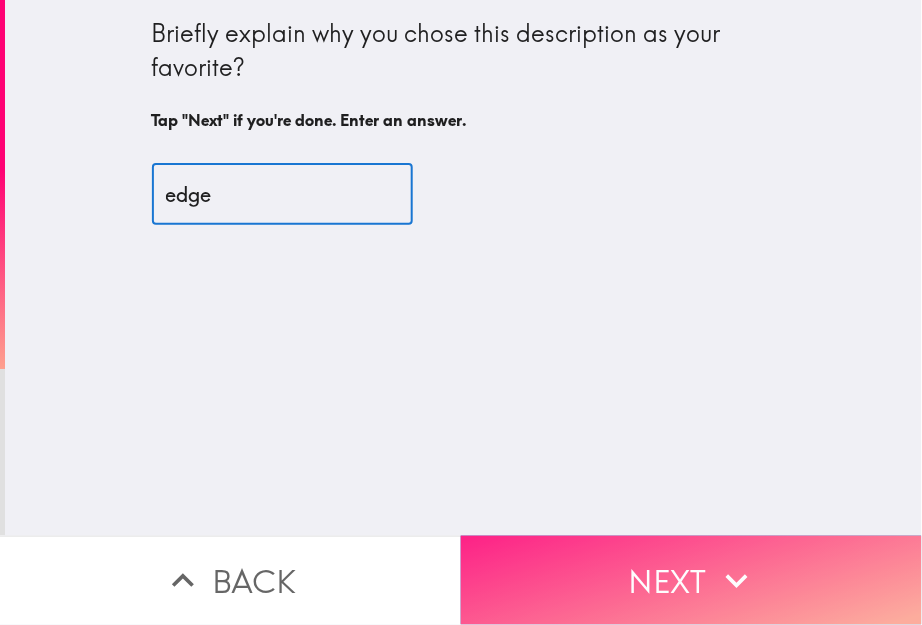 type on "edge" 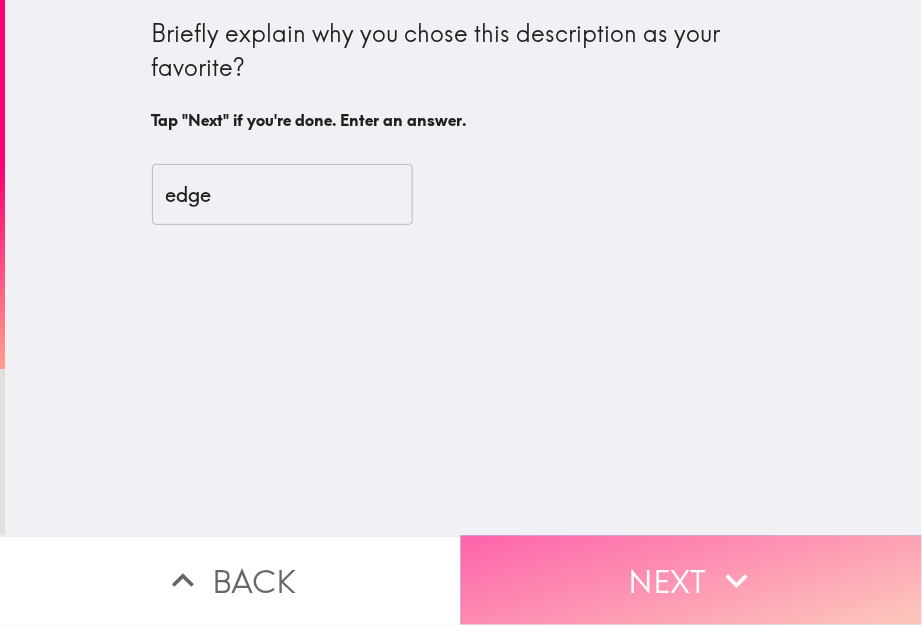 drag, startPoint x: 564, startPoint y: 530, endPoint x: 480, endPoint y: 408, distance: 148.12157 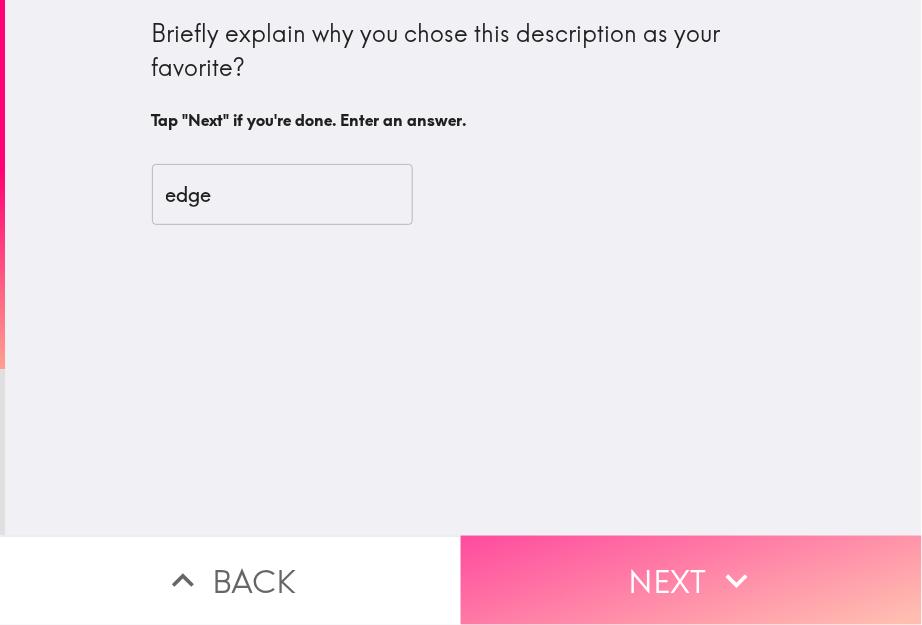 click on "Next" at bounding box center (691, 580) 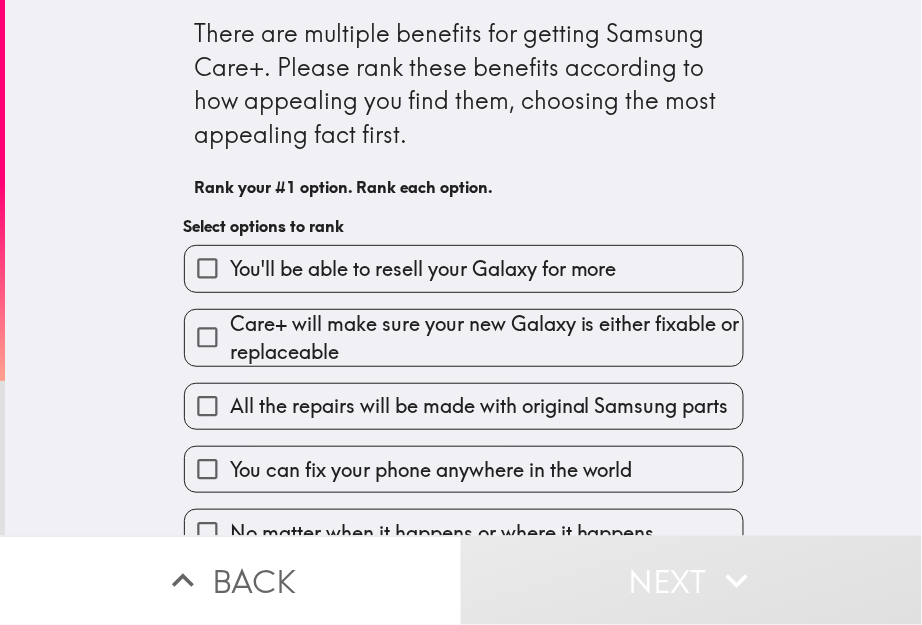 drag, startPoint x: 340, startPoint y: 309, endPoint x: 380, endPoint y: 353, distance: 59.464275 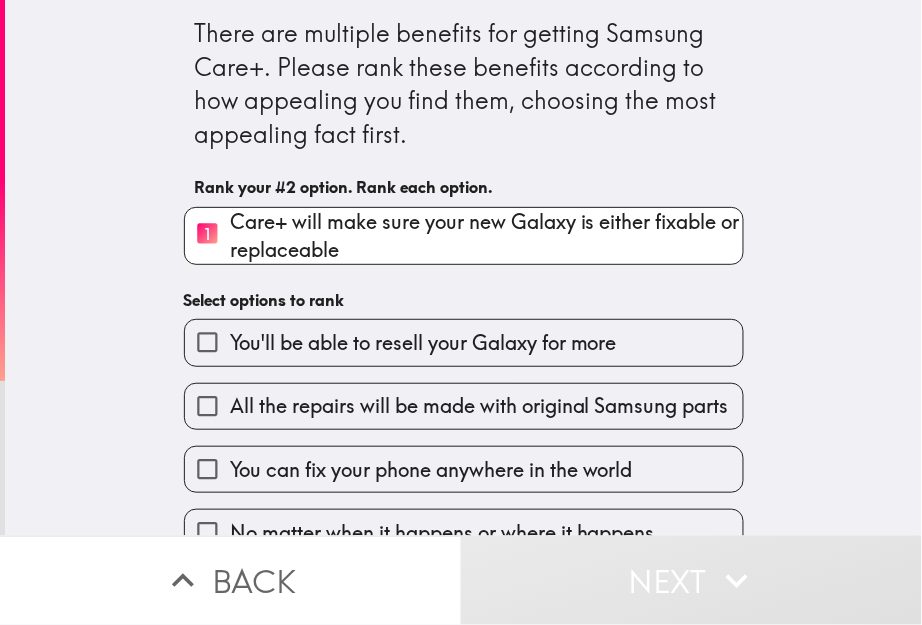 click on "All the repairs will be made with original Samsung parts" at bounding box center (464, 406) 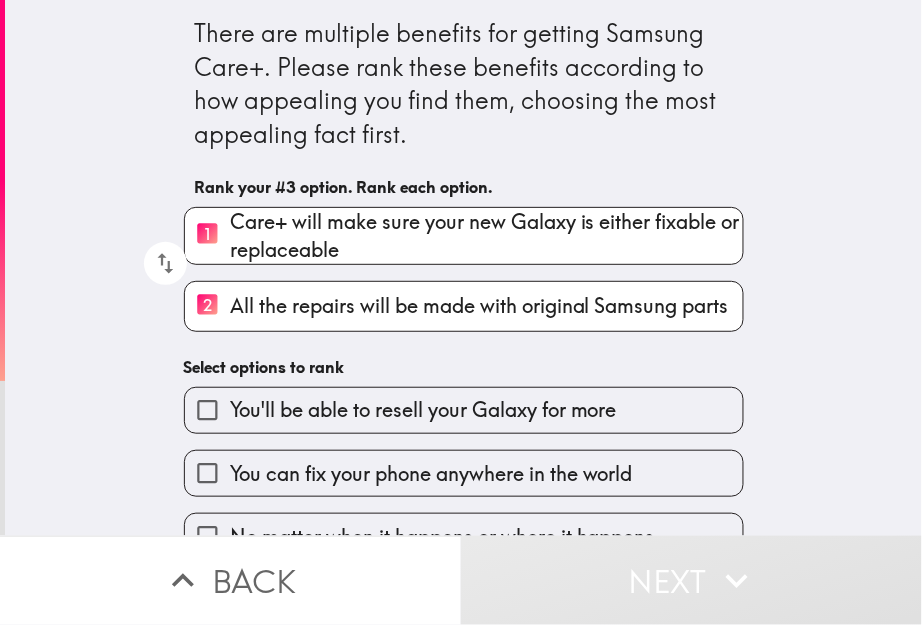 click on "You'll be able to resell your Galaxy for more" at bounding box center (464, 410) 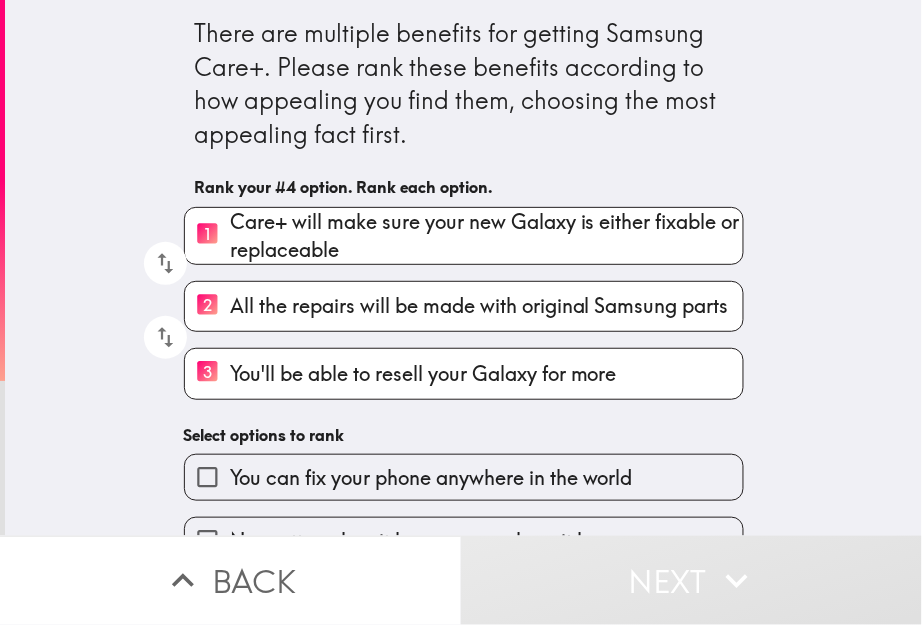 click on "You can fix your phone anywhere in the world" at bounding box center [464, 477] 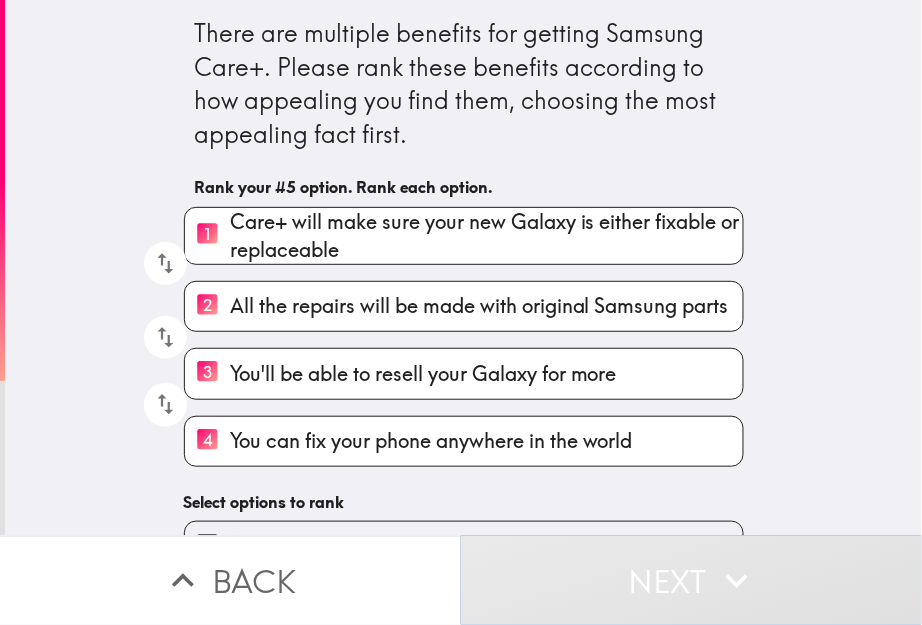 scroll, scrollTop: 333, scrollLeft: 0, axis: vertical 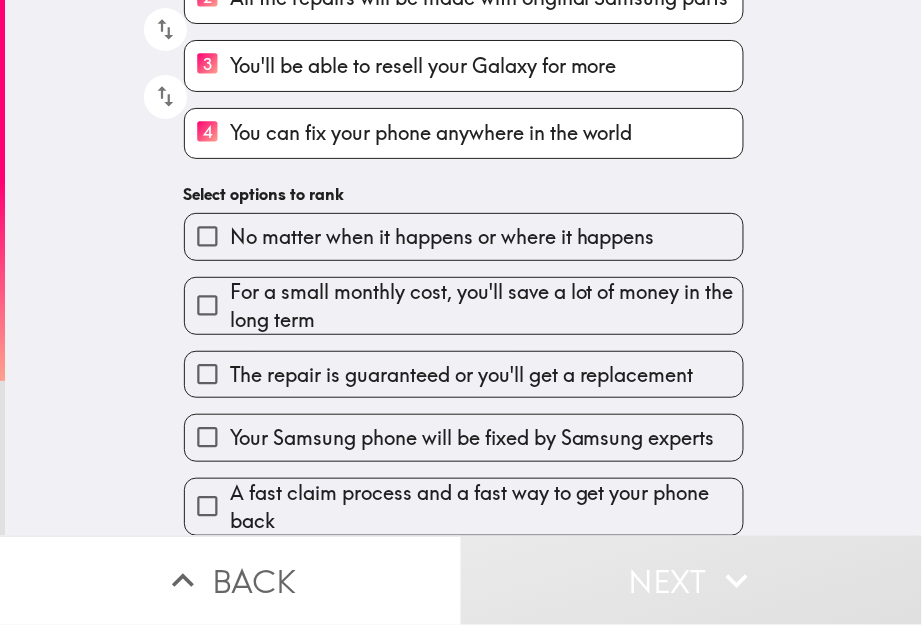 click on "The repair is guaranteed or you'll get a replacement" at bounding box center [462, 375] 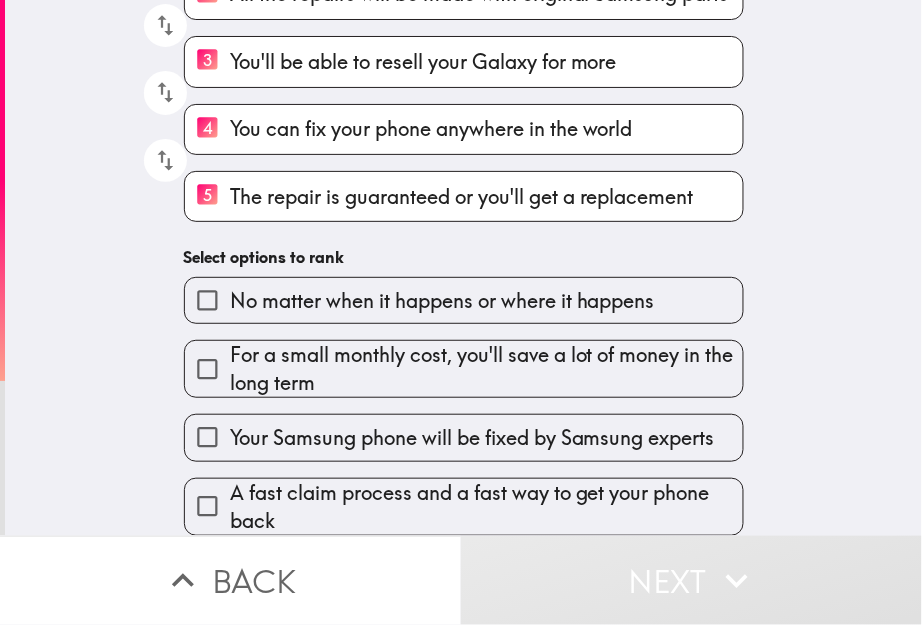 click on "No matter when it happens or where it happens For a small monthly cost, you'll save a lot of money in the long term Your Samsung phone will be fixed by Samsung experts A fast claim process and a fast way to get your phone back" at bounding box center (456, 398) 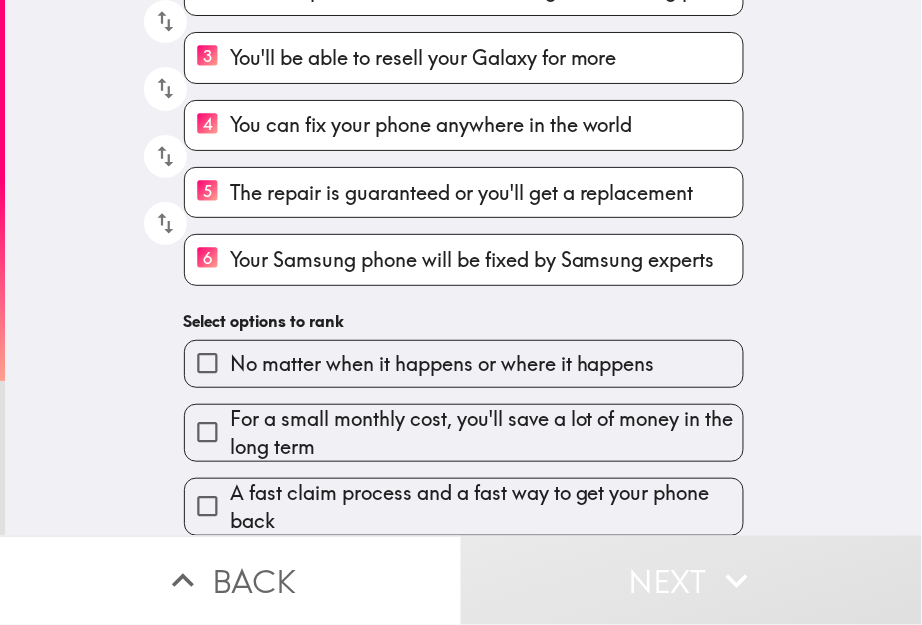 click on "For a small monthly cost, you'll save a lot of money in the long term" at bounding box center [486, 433] 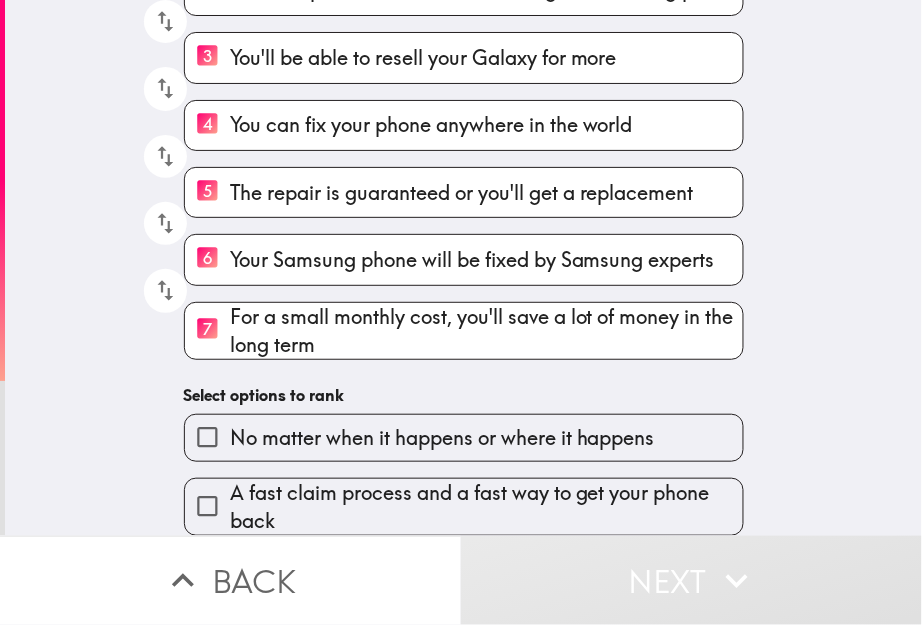 scroll, scrollTop: 341, scrollLeft: 0, axis: vertical 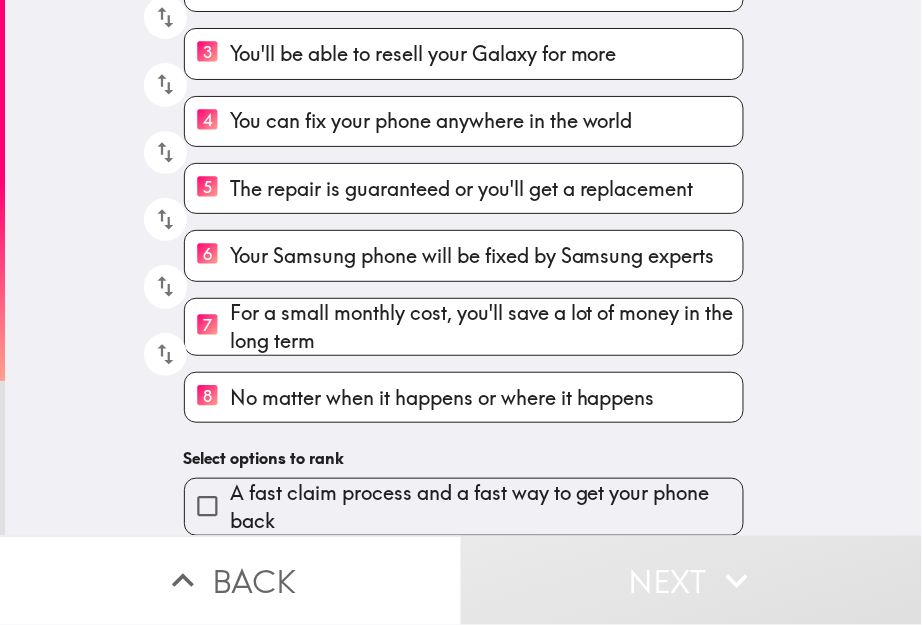 click on "A fast claim process and a fast way to get your phone back" at bounding box center (486, 507) 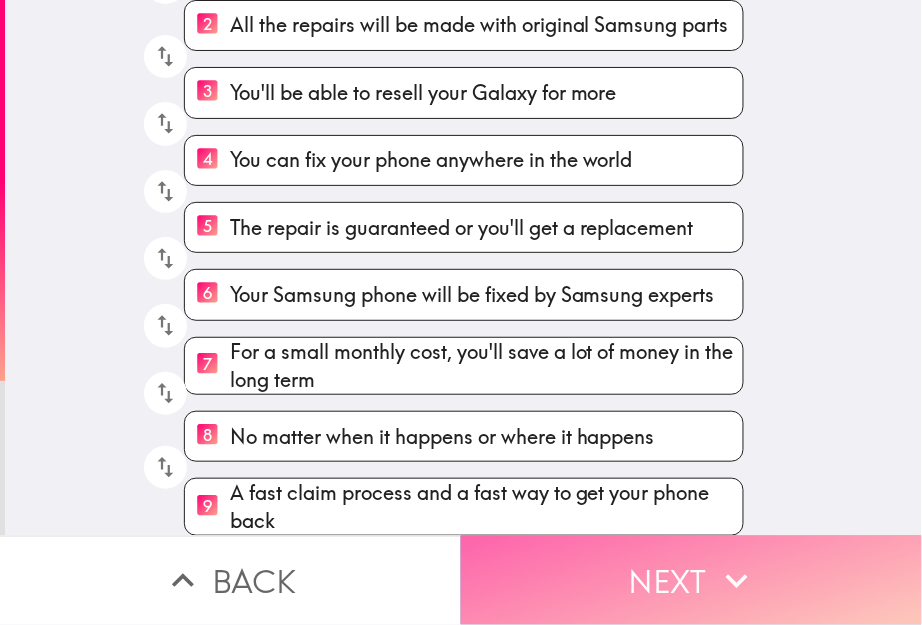 drag, startPoint x: 620, startPoint y: 542, endPoint x: 752, endPoint y: 498, distance: 139.14021 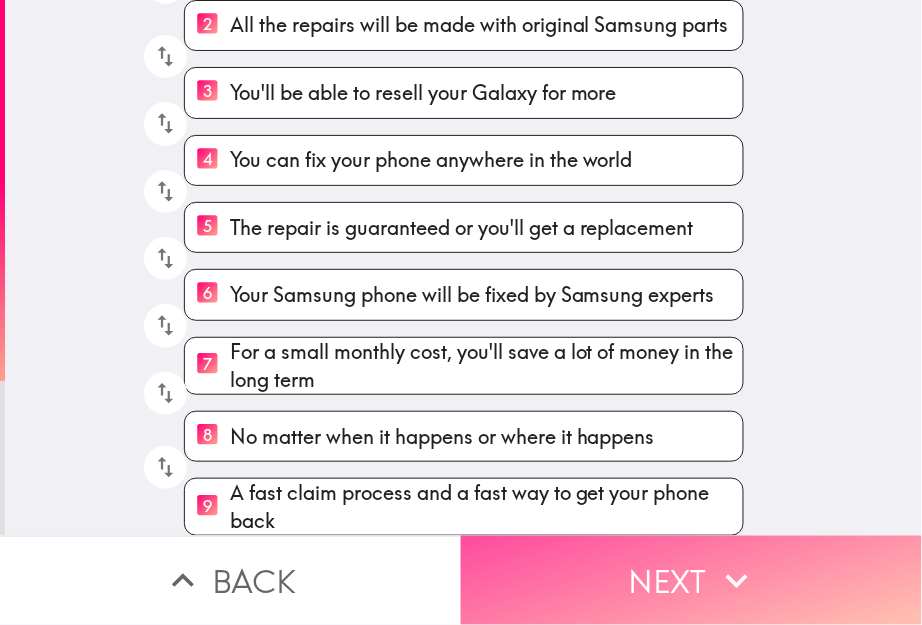 scroll, scrollTop: 120, scrollLeft: 0, axis: vertical 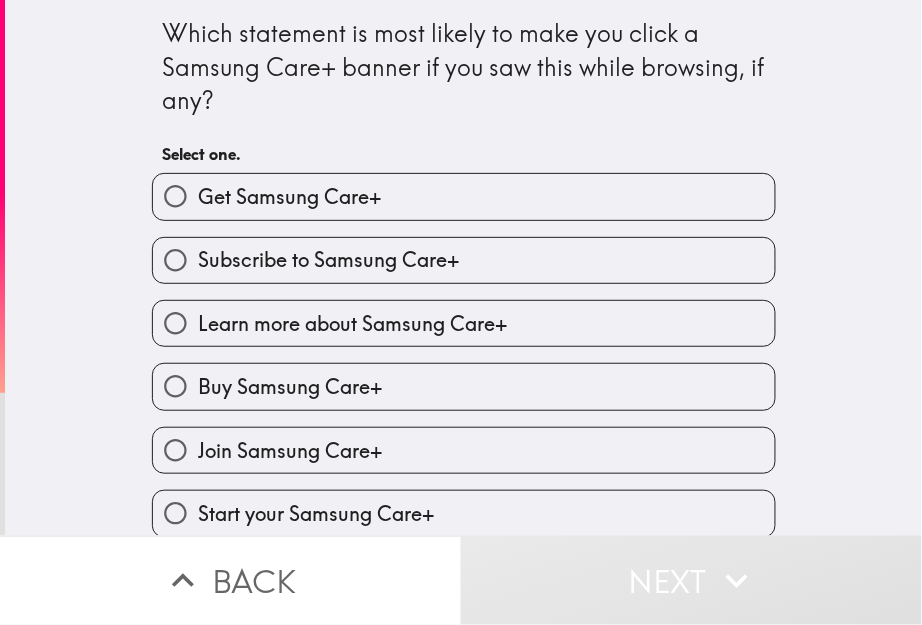 click on "Get Samsung Care+" at bounding box center (289, 197) 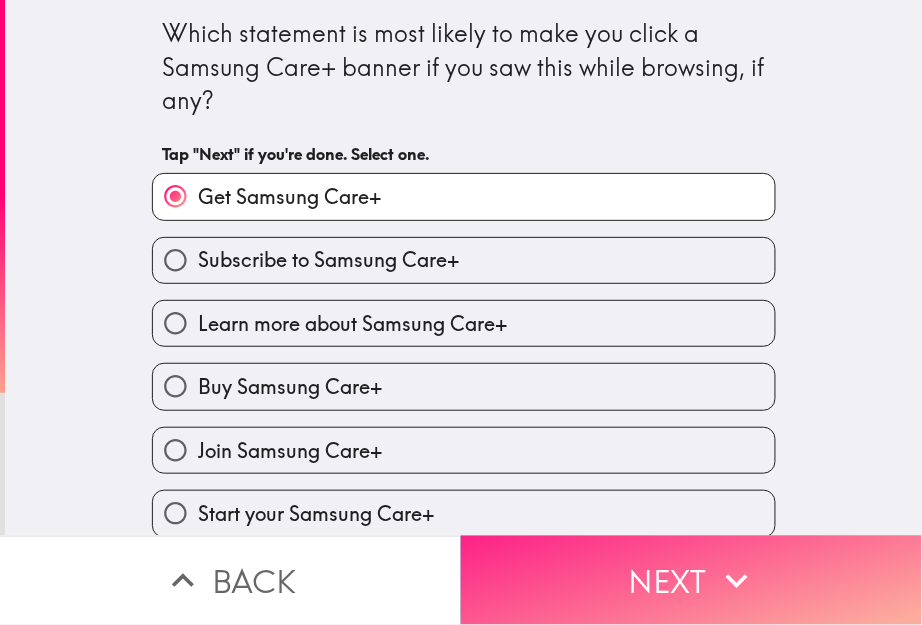 click on "Next" at bounding box center (691, 580) 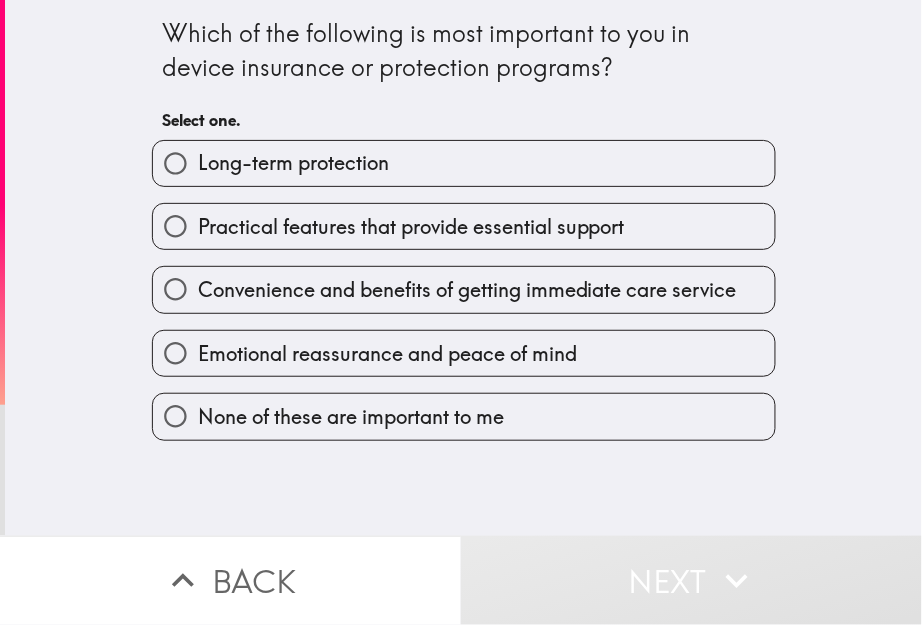 click on "Emotional reassurance and peace of mind" at bounding box center [456, 345] 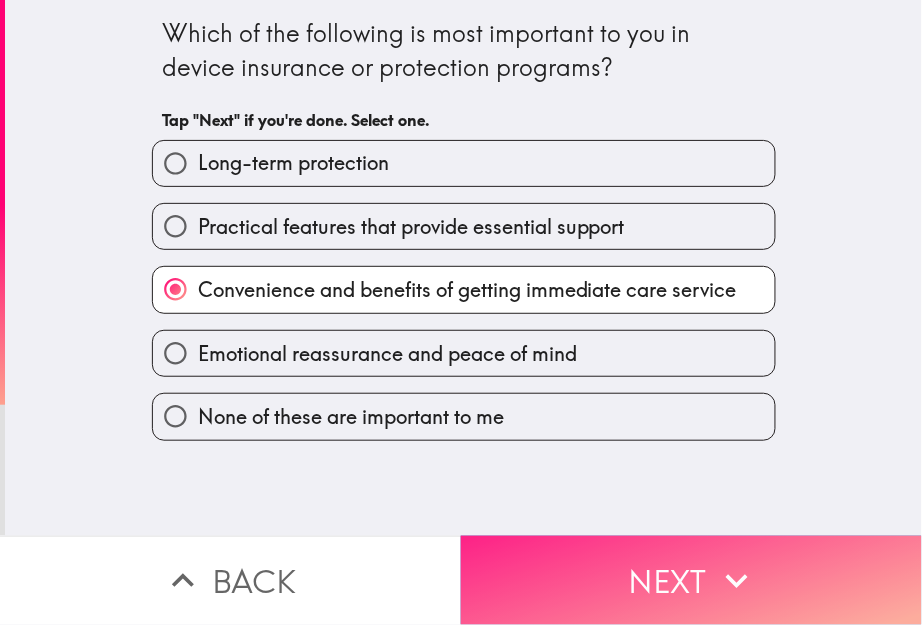 drag, startPoint x: 657, startPoint y: 552, endPoint x: 684, endPoint y: 524, distance: 38.8973 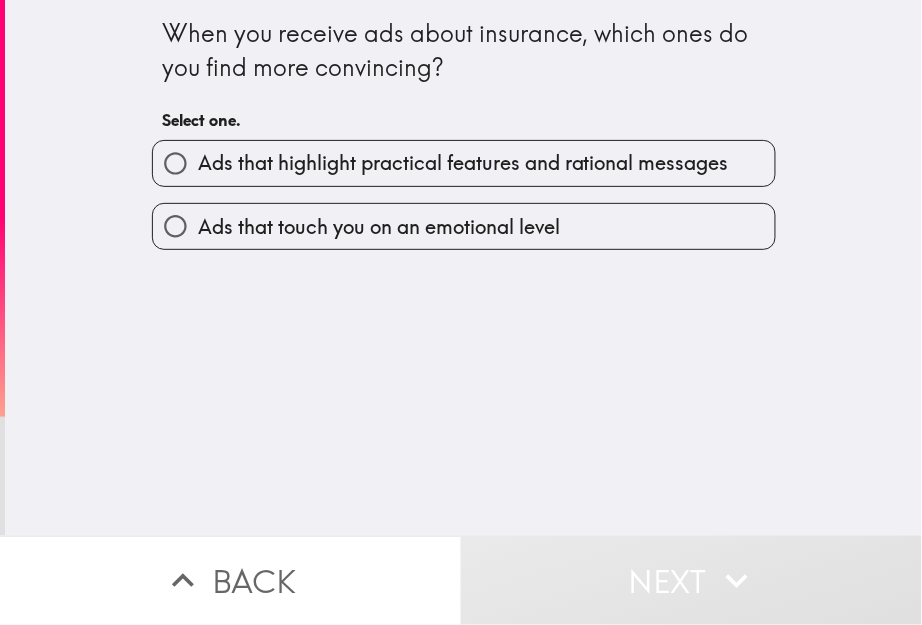 click on "When you receive ads about insurance, which ones do you find more convincing? Select one. Ads that highlight practical features and rational messages Ads that touch you on an emotional level" at bounding box center [463, 268] 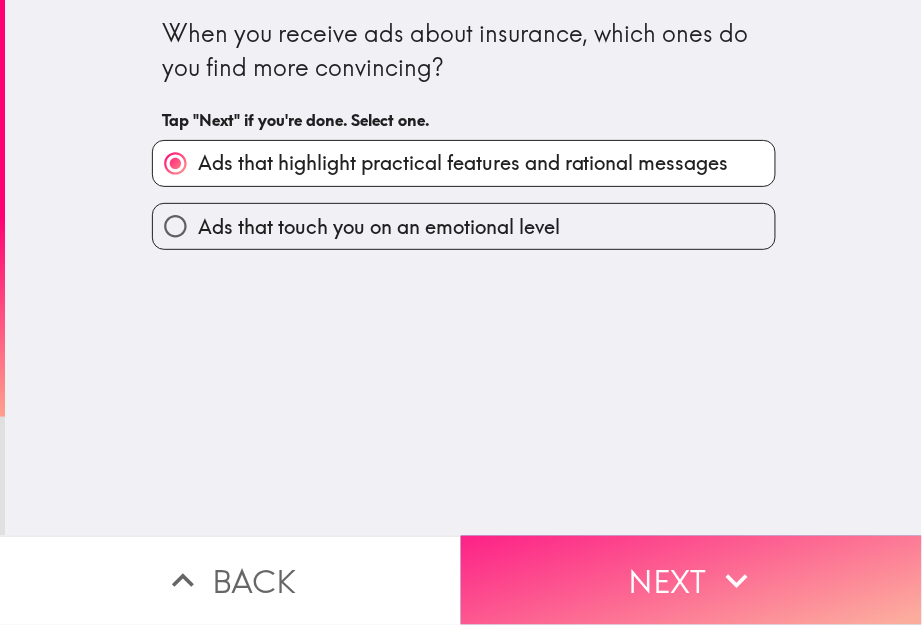 click on "Next" at bounding box center [691, 580] 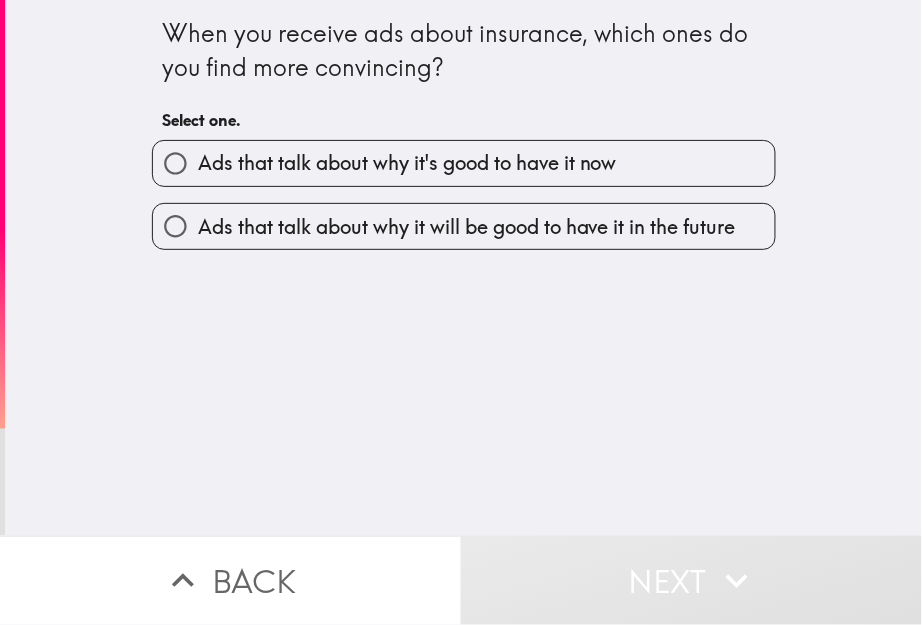 click on "When you receive ads about insurance, which ones do you find more convincing? Select one. Ads that talk about why it's good to have it now Ads that talk about why it will be good to have it in the future" at bounding box center [463, 268] 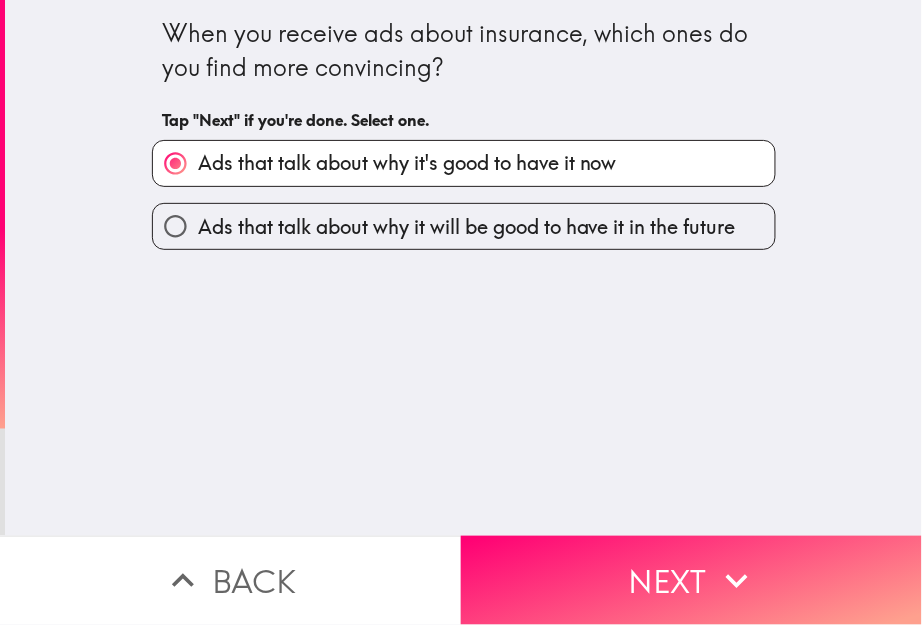 drag, startPoint x: 528, startPoint y: 520, endPoint x: 622, endPoint y: 478, distance: 102.9563 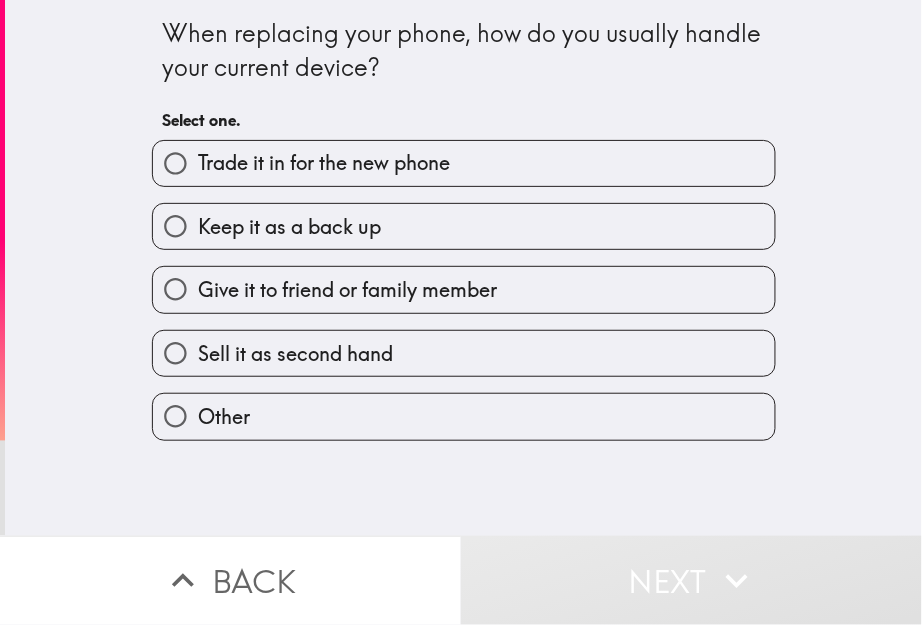 click on "Trade it in for the new phone" at bounding box center (464, 163) 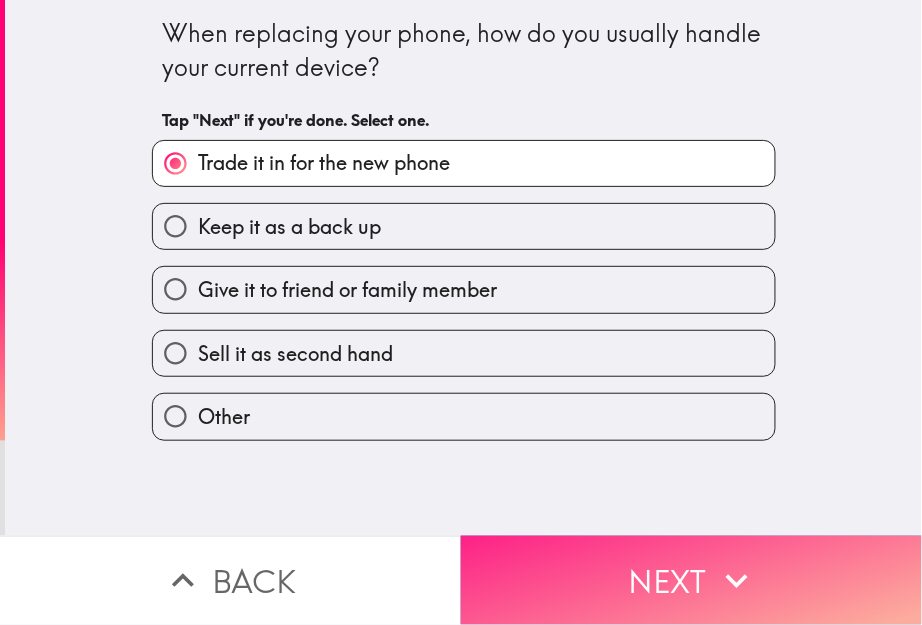 click on "Next" at bounding box center (691, 580) 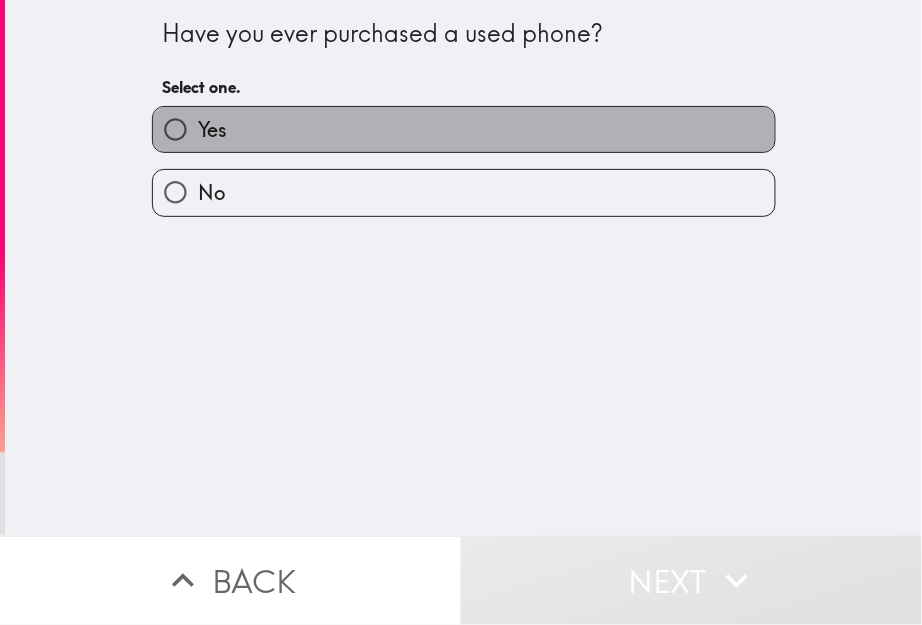 click on "Yes" at bounding box center [464, 129] 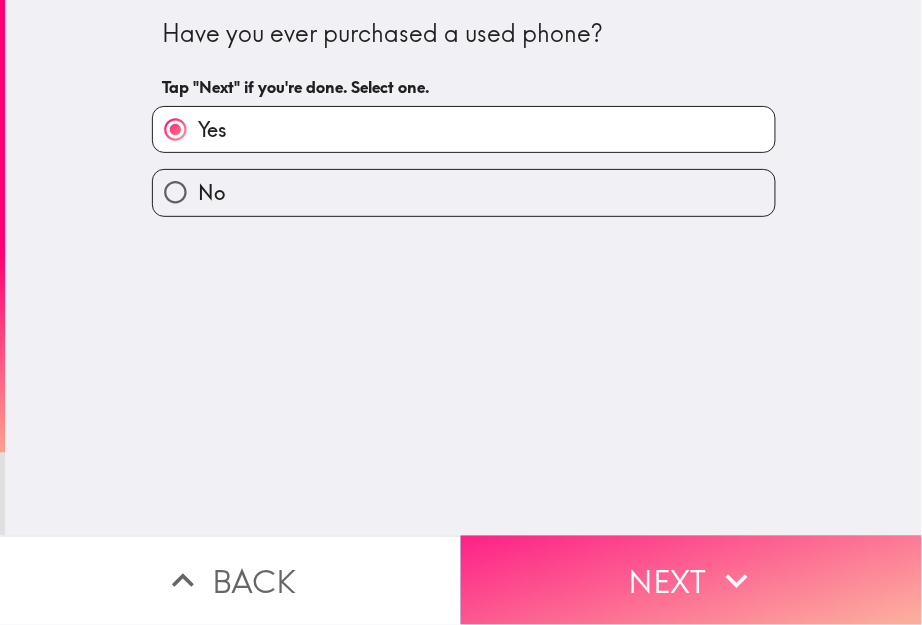 click on "Next" at bounding box center (691, 580) 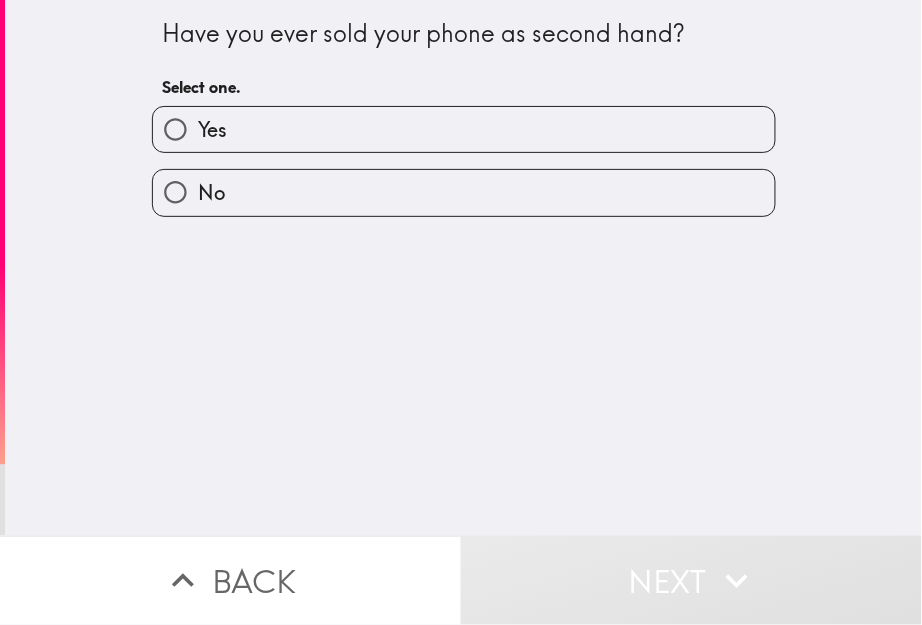 click on "Have you ever sold your phone as second hand? Select one. Yes No" at bounding box center [463, 268] 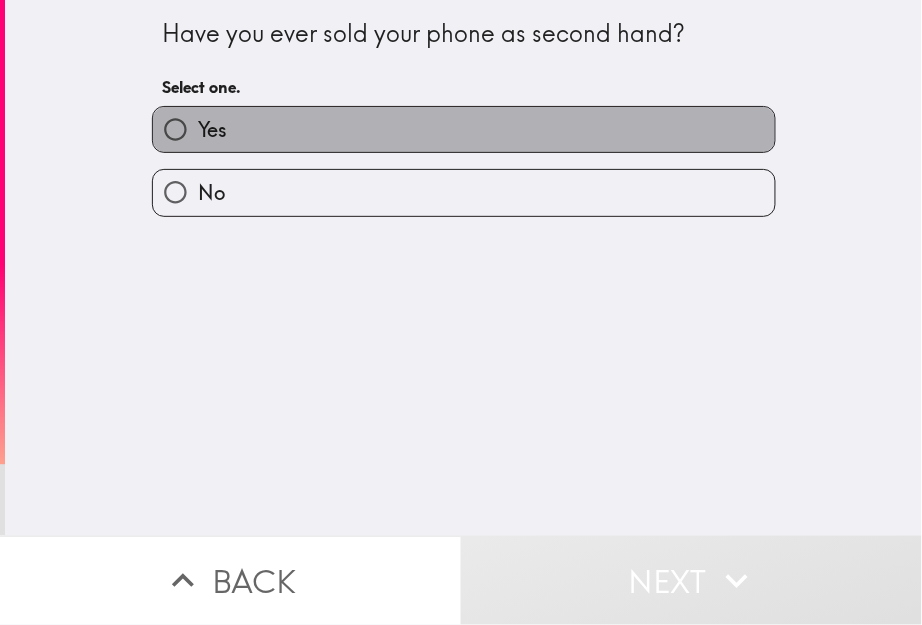 click on "Yes" at bounding box center (464, 129) 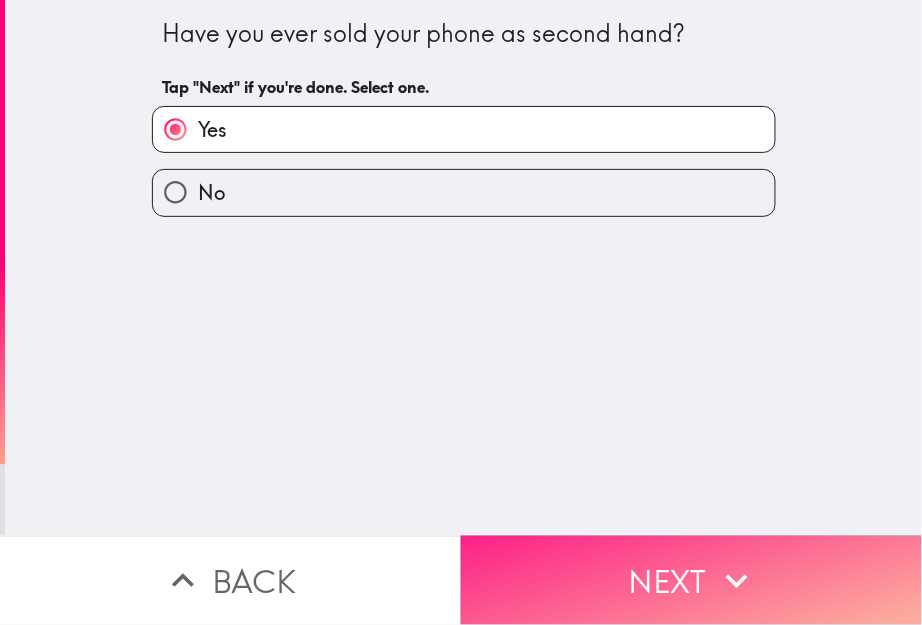 click on "Next" at bounding box center (691, 580) 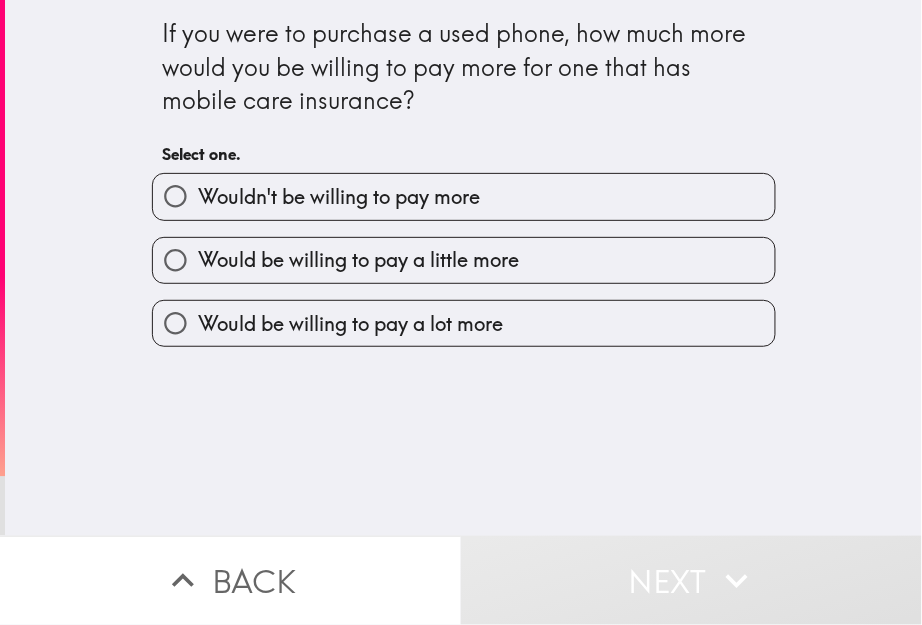 click on "If you were to purchase a used phone, how much more would you be willing to pay more for one that has mobile care insurance? Select one. Wouldn't be willing to pay more Would be willing to pay a little more Would be willing to pay a lot more" at bounding box center (463, 268) 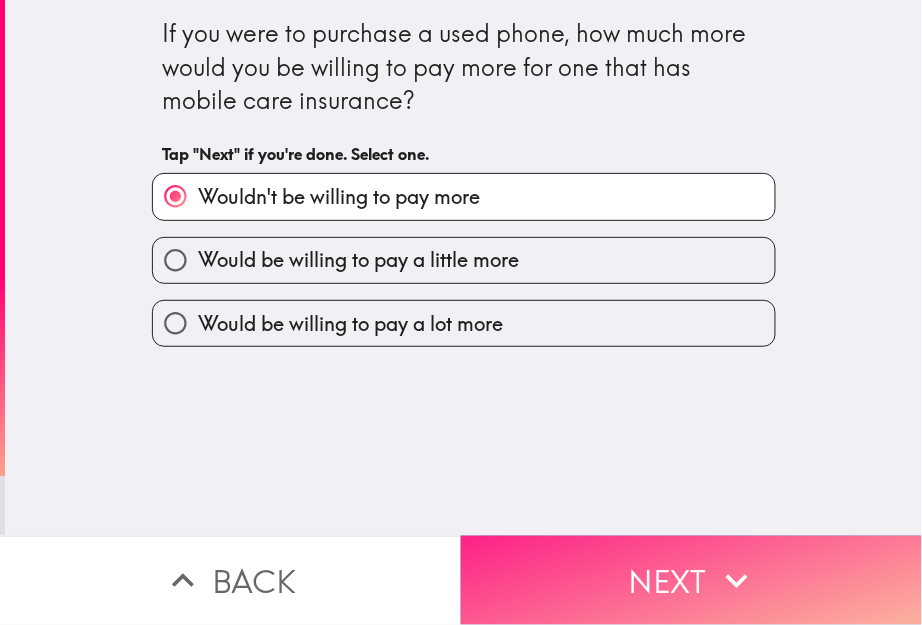 drag, startPoint x: 661, startPoint y: 588, endPoint x: 670, endPoint y: 568, distance: 21.931713 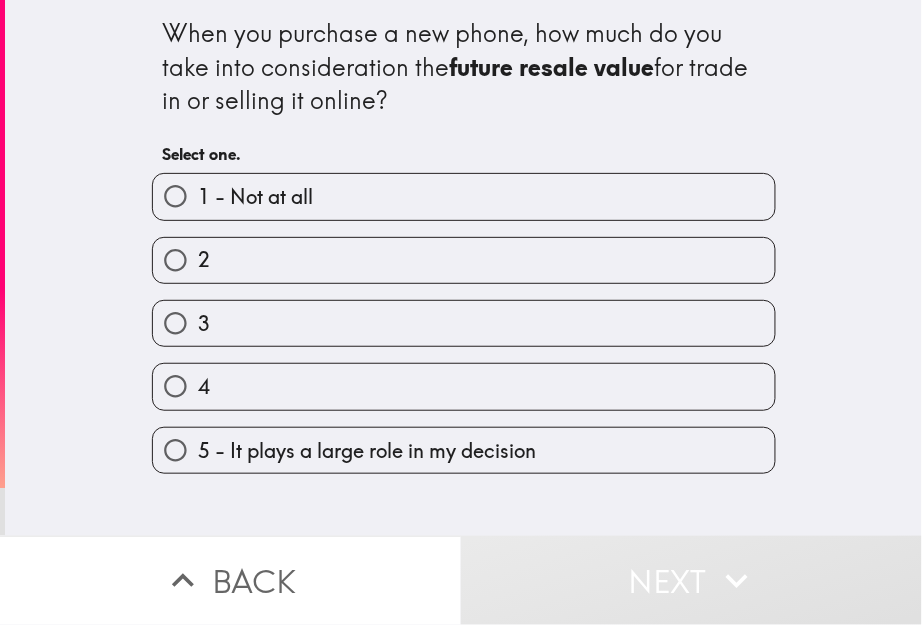 click on "5 - It plays a large role in my decision" at bounding box center [464, 450] 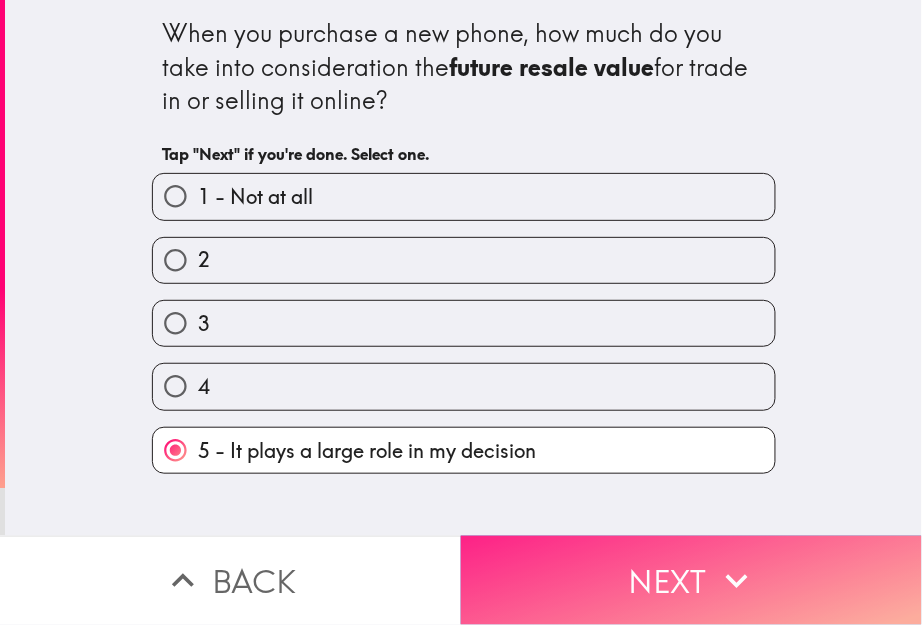 click on "Next" at bounding box center (691, 580) 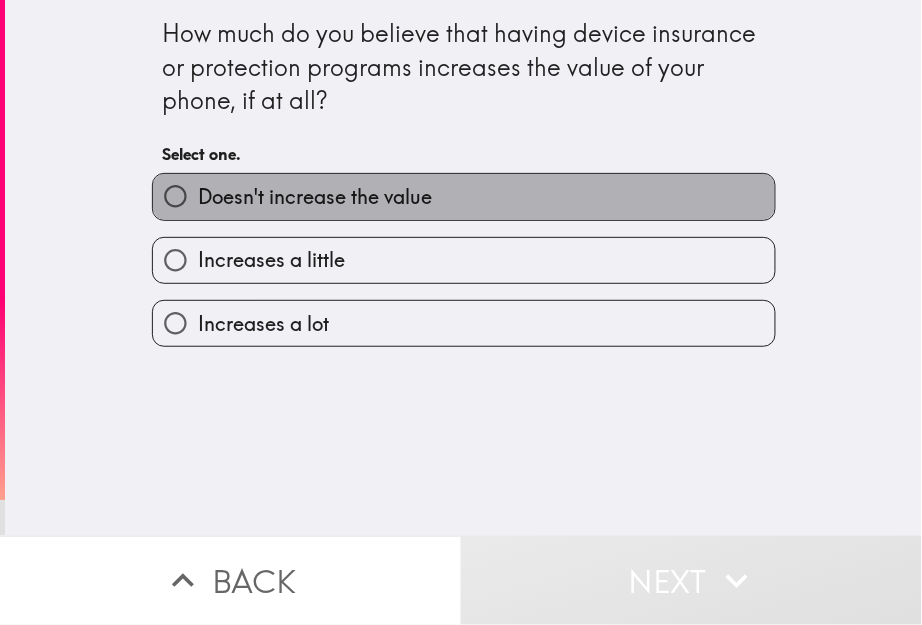 click on "Doesn't increase the value" at bounding box center (464, 196) 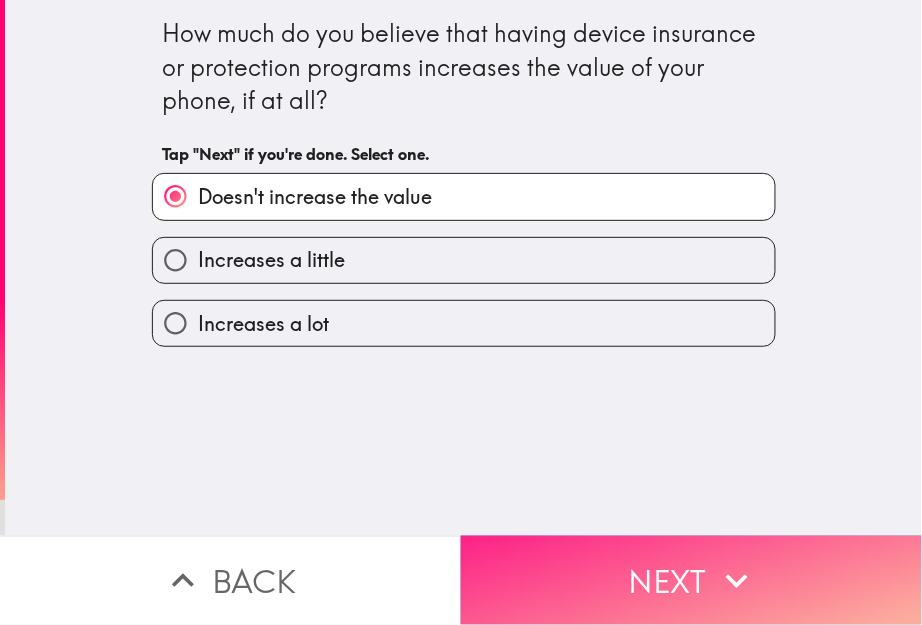 click on "Next" at bounding box center [691, 580] 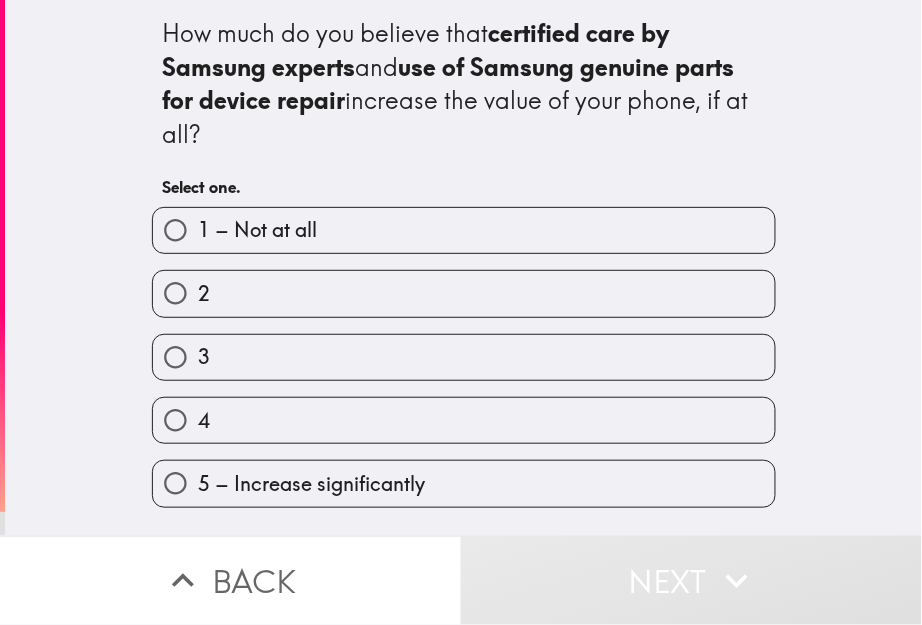 click on "4" at bounding box center (464, 420) 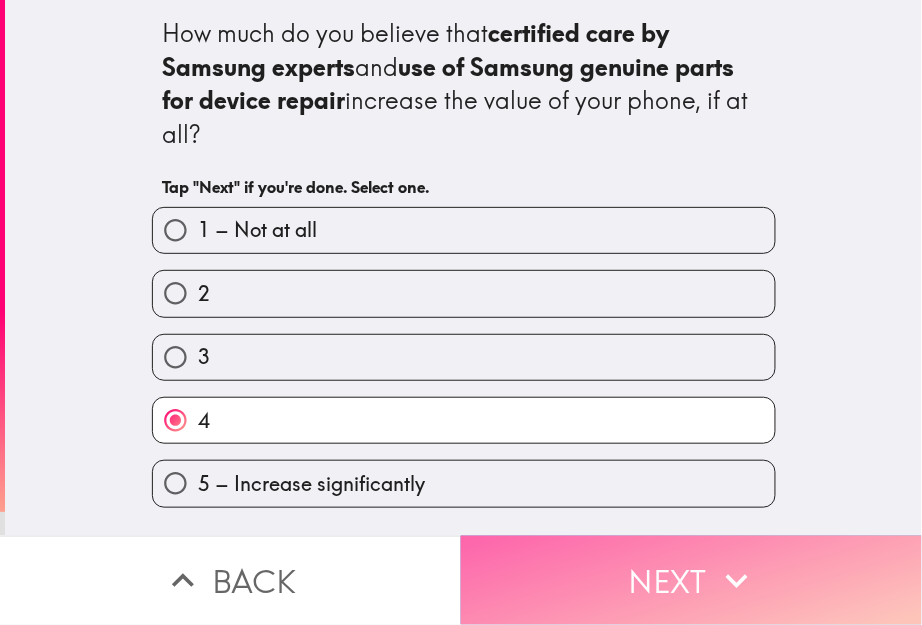 click on "Next" at bounding box center (691, 580) 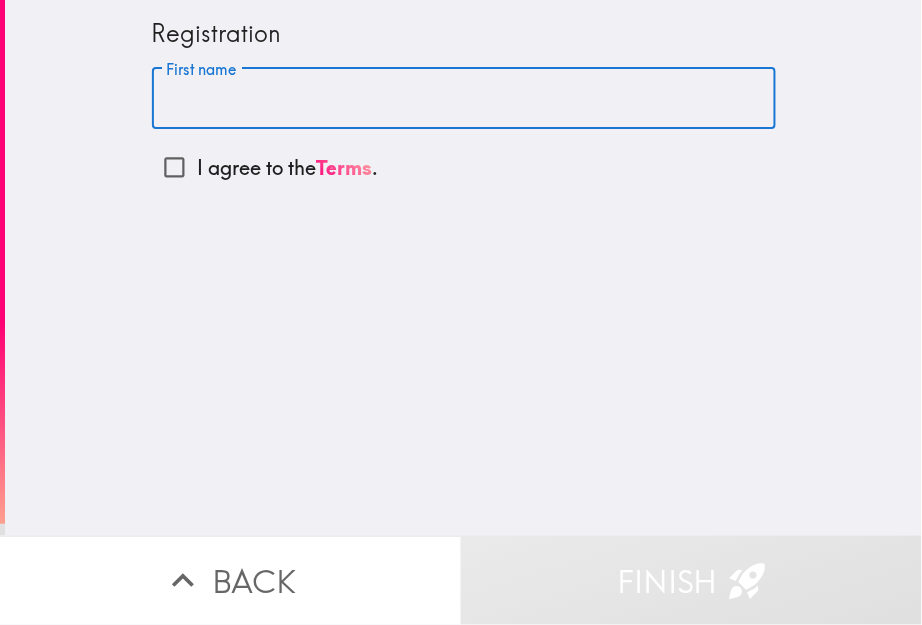 click on "First name" at bounding box center (464, 99) 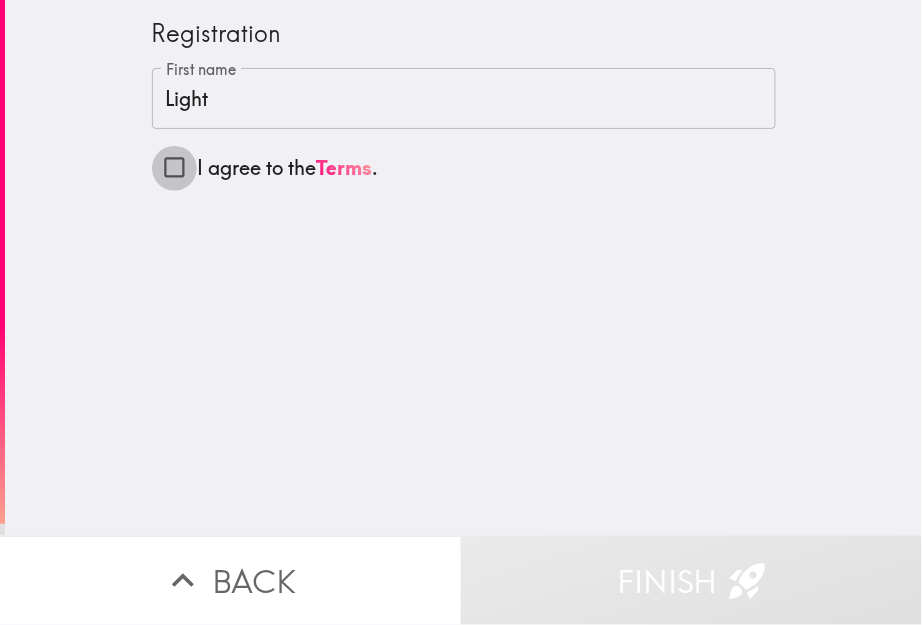 click on "I agree to the  Terms ." at bounding box center (174, 167) 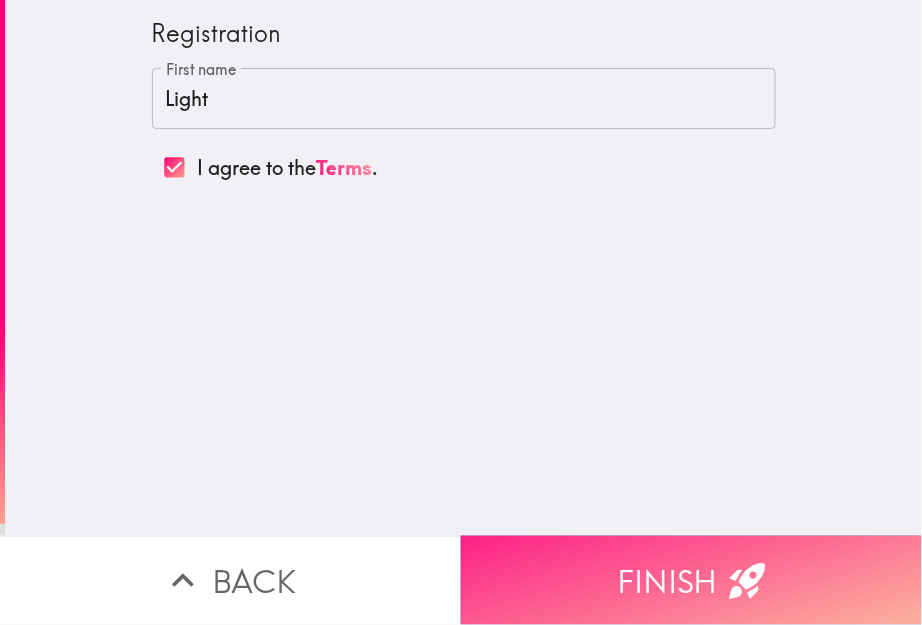 click on "Finish" at bounding box center (691, 580) 